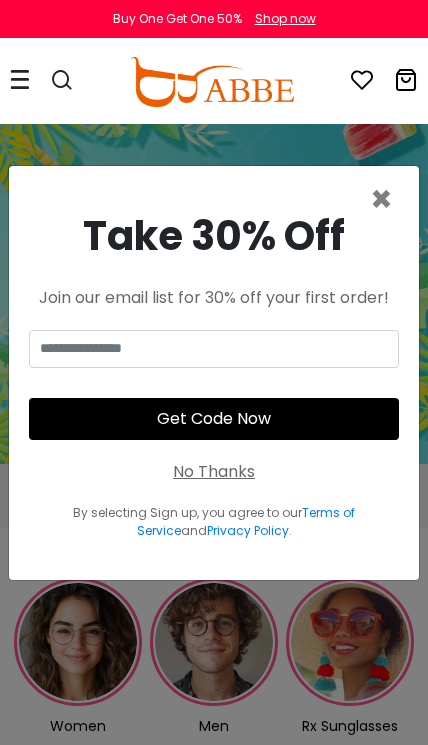 scroll, scrollTop: 0, scrollLeft: 0, axis: both 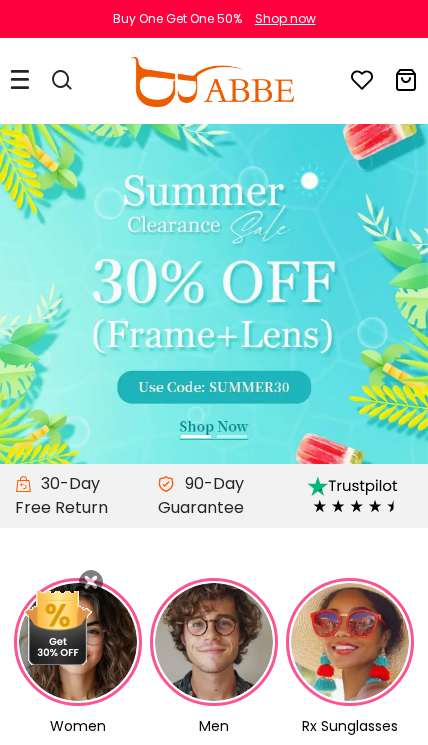 click at bounding box center (20, 81) 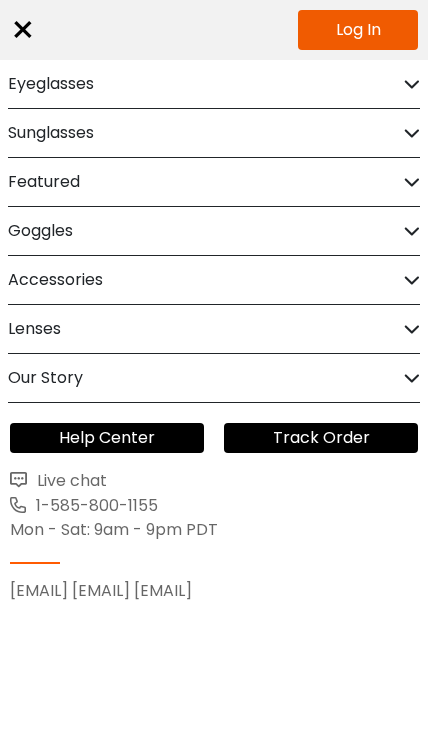 click on "Log In" at bounding box center (358, 30) 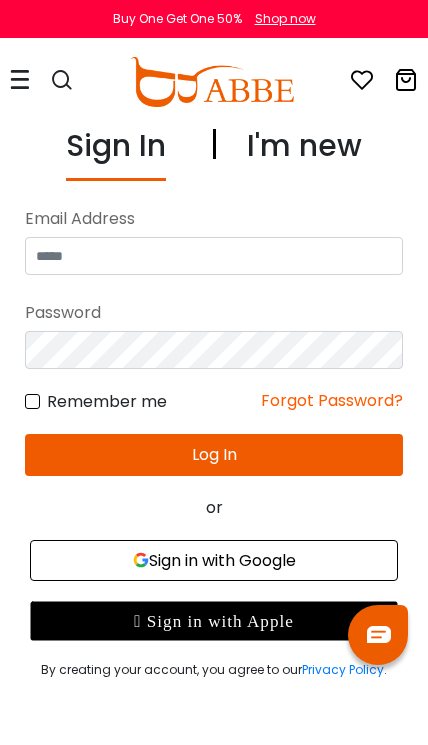 scroll, scrollTop: 0, scrollLeft: 0, axis: both 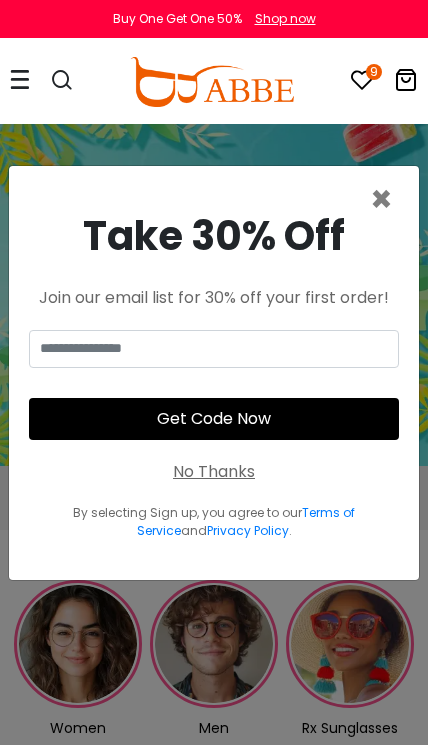 click on "×" at bounding box center [381, 199] 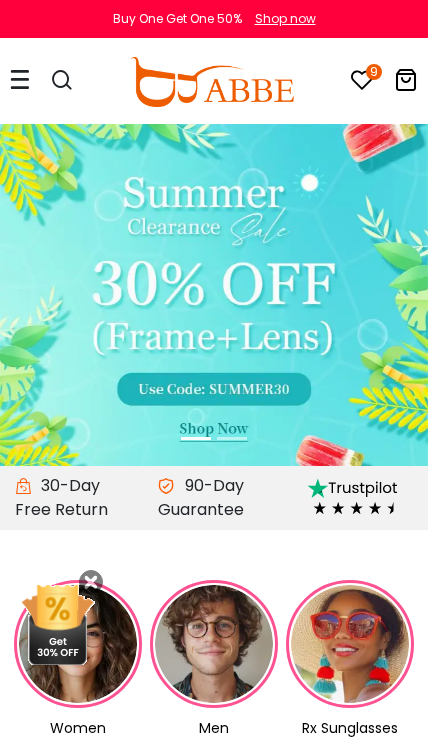 click at bounding box center (362, 80) 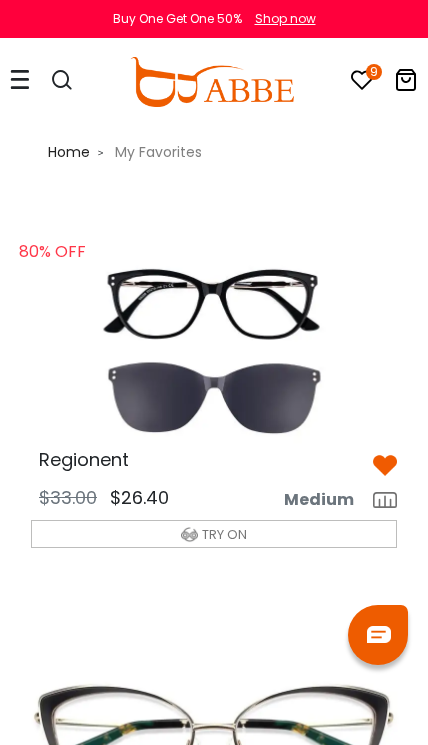 scroll, scrollTop: 0, scrollLeft: 0, axis: both 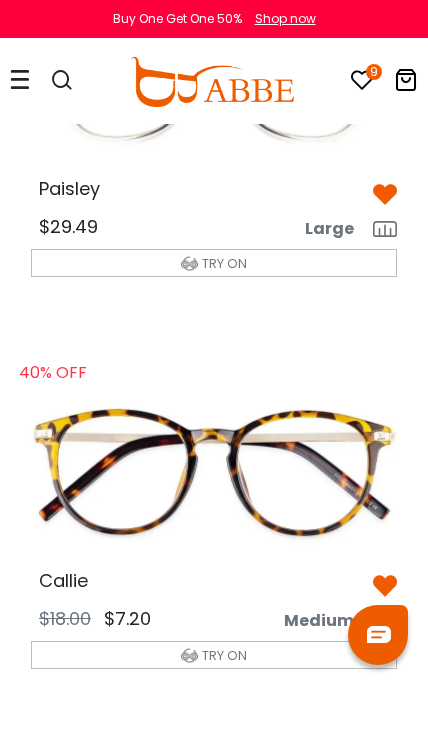 click at bounding box center [214, 472] 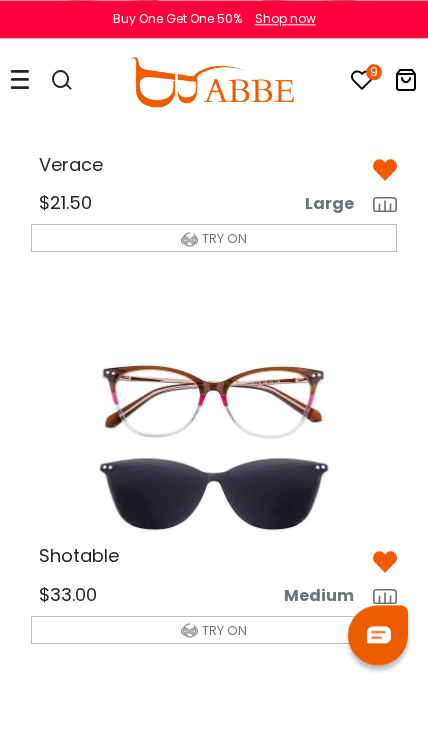 scroll, scrollTop: 1862, scrollLeft: 0, axis: vertical 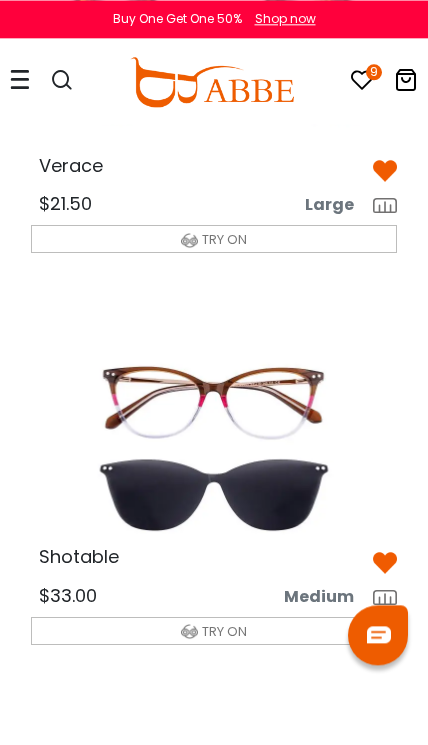 click at bounding box center [214, 448] 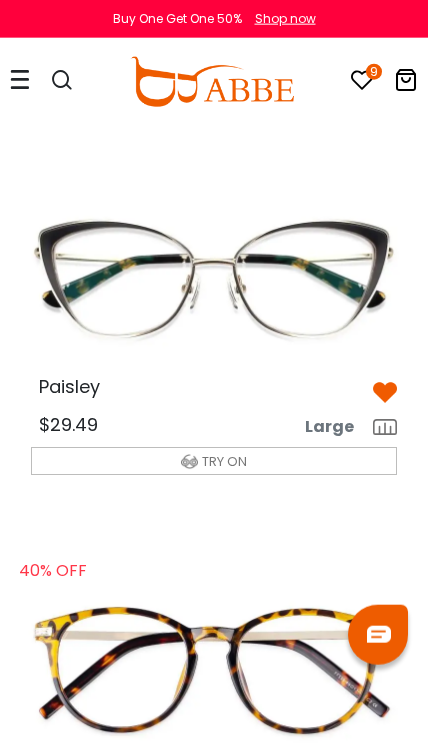 scroll, scrollTop: 466, scrollLeft: 0, axis: vertical 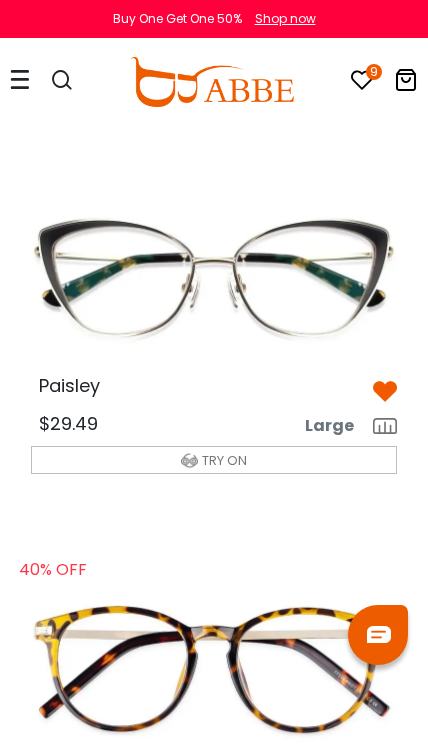 click at bounding box center (214, 277) 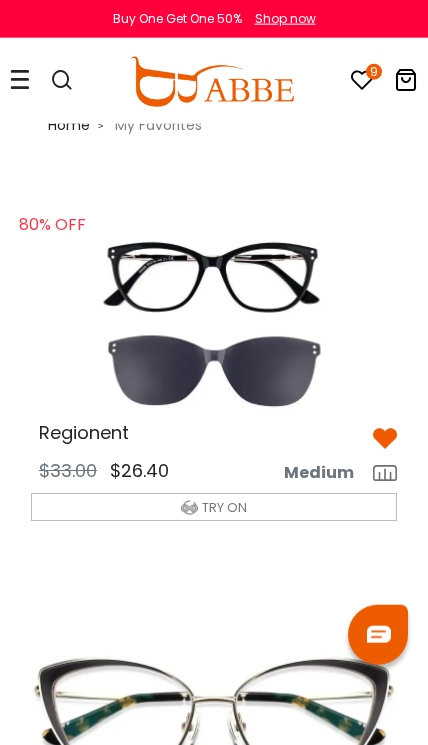 scroll, scrollTop: 28, scrollLeft: 0, axis: vertical 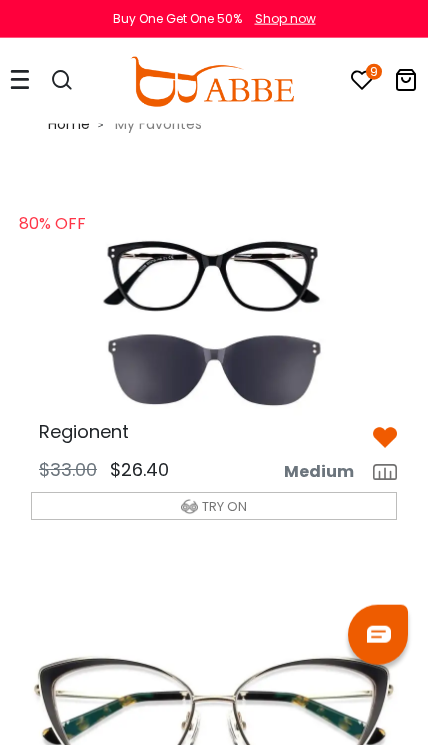 click at bounding box center (214, 323) 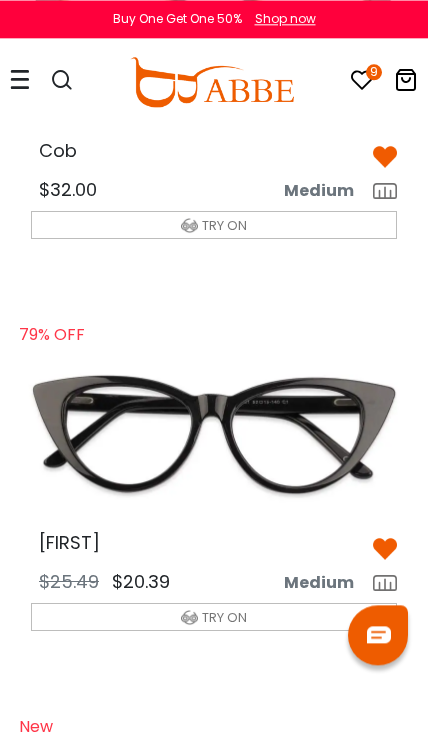 scroll, scrollTop: 2684, scrollLeft: 0, axis: vertical 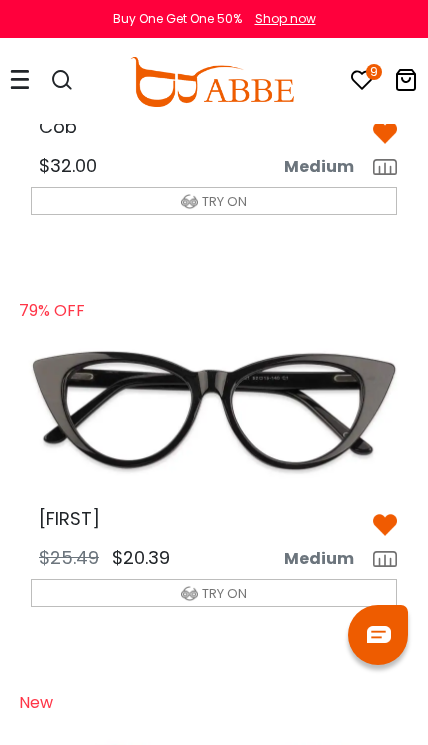 click at bounding box center (214, 410) 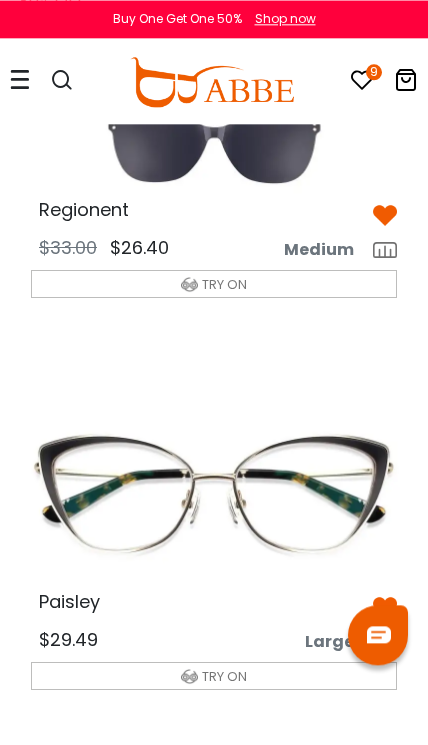 scroll, scrollTop: 331, scrollLeft: 0, axis: vertical 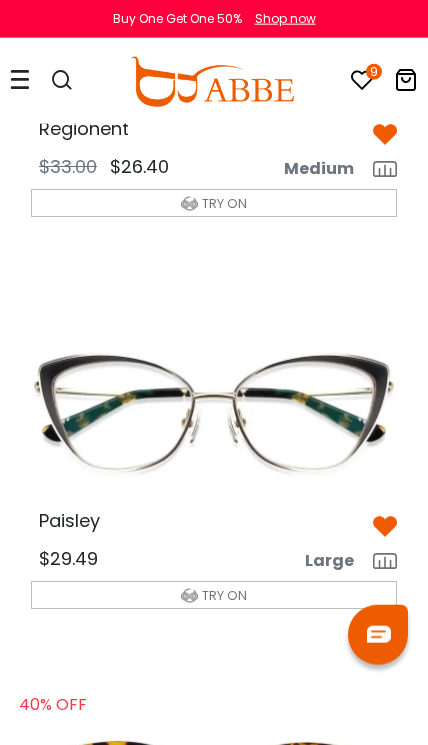 click at bounding box center [214, 412] 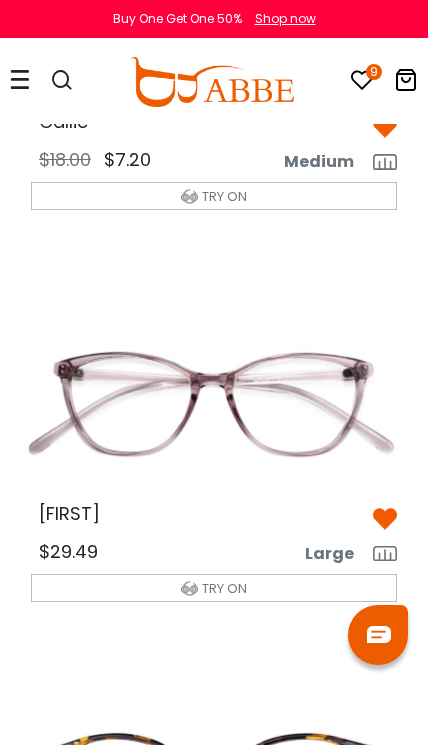 scroll, scrollTop: 1150, scrollLeft: 0, axis: vertical 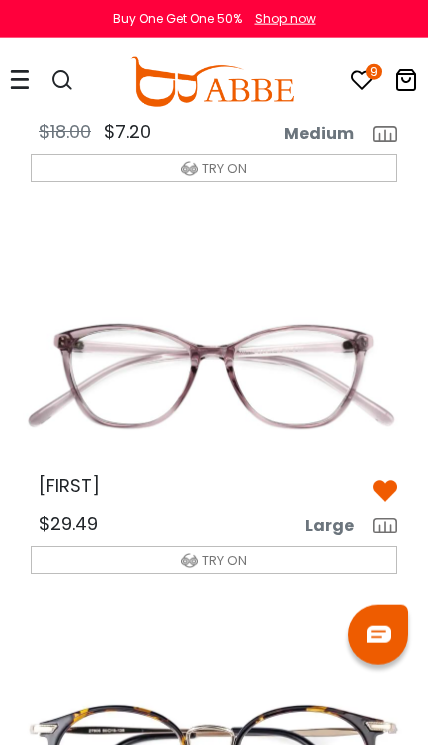 click at bounding box center [214, 377] 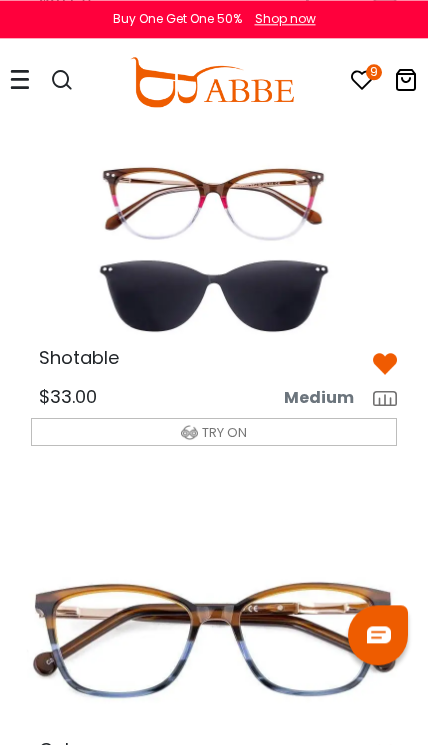 scroll, scrollTop: 2019, scrollLeft: 0, axis: vertical 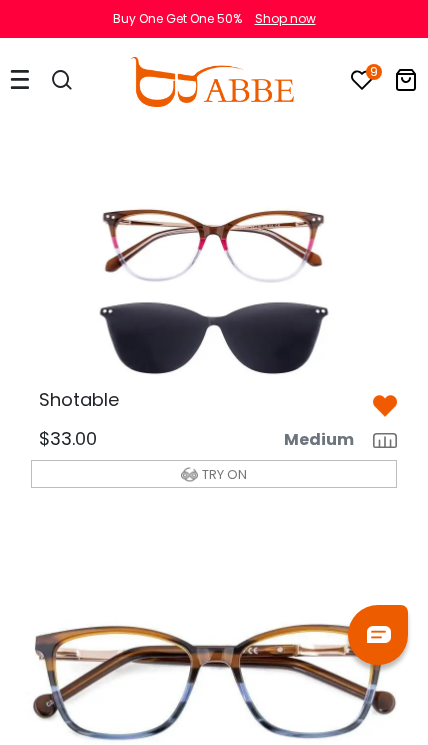 click at bounding box center (214, 291) 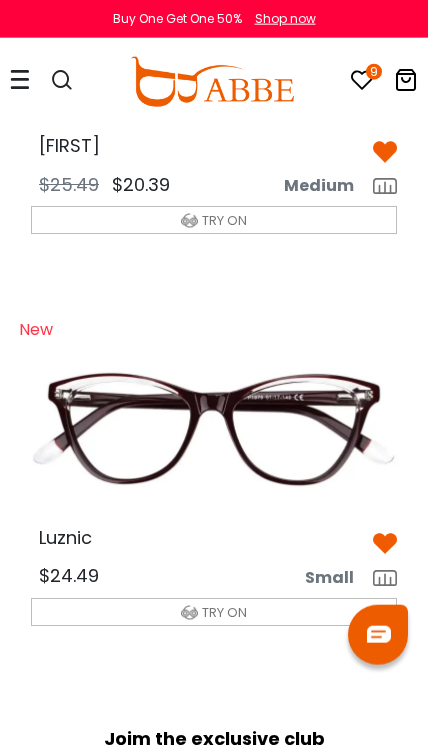 scroll, scrollTop: 3110, scrollLeft: 0, axis: vertical 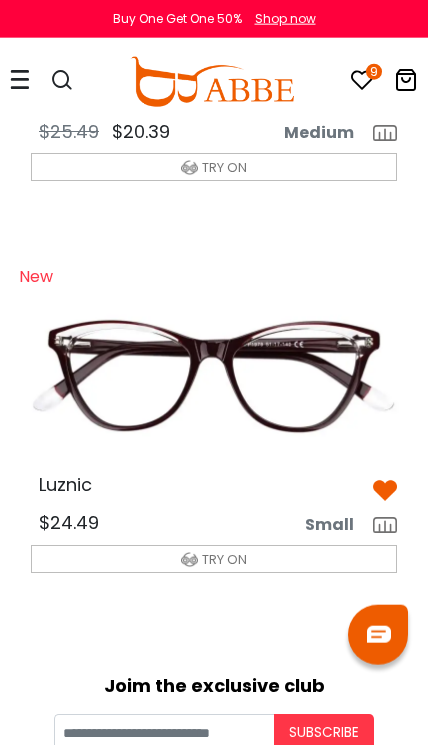 click at bounding box center (214, 376) 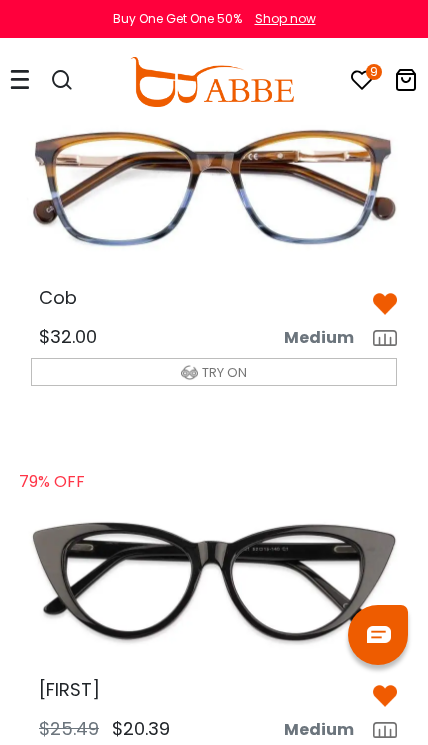 scroll, scrollTop: 2479, scrollLeft: 0, axis: vertical 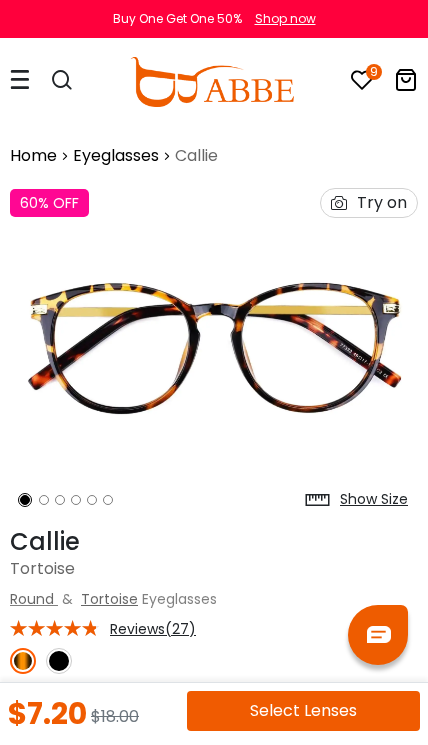 click on "Try on" at bounding box center [369, 203] 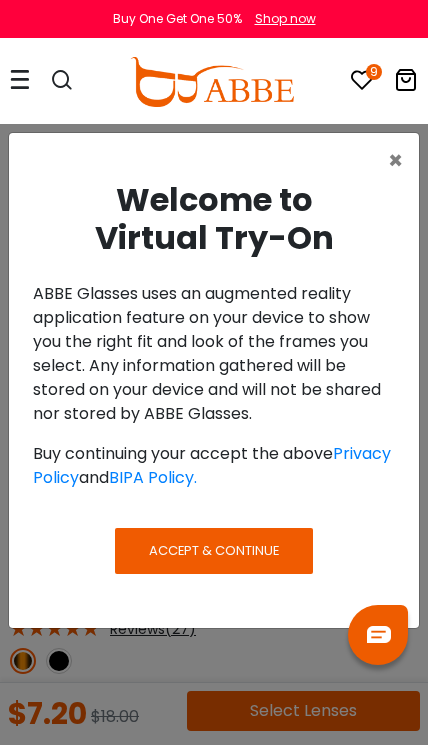 click on "Accept & Continue" at bounding box center (214, 551) 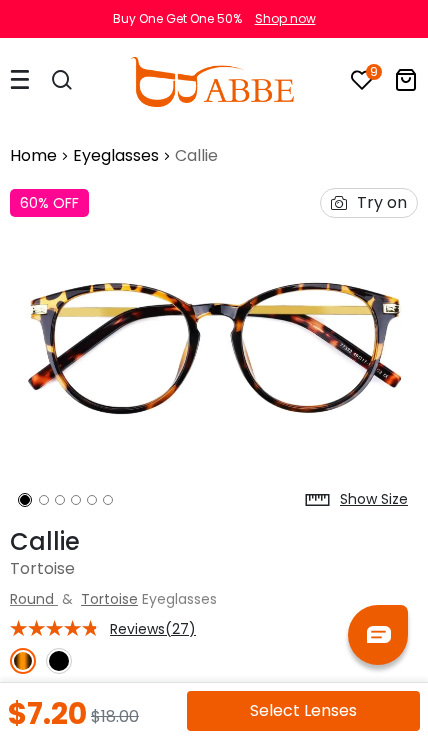 click on "Try on" at bounding box center [382, 203] 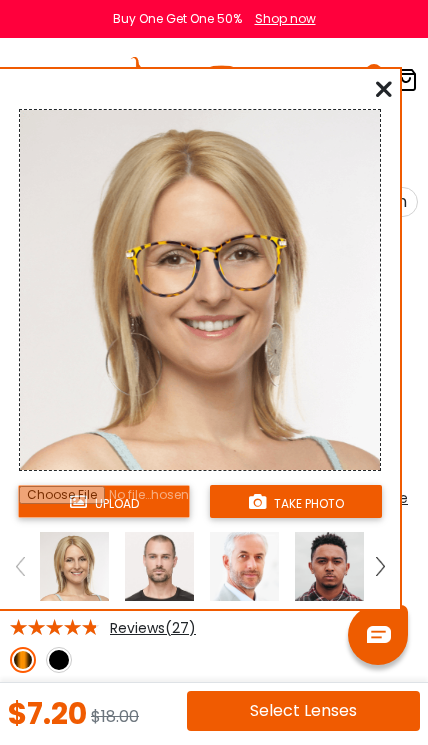 scroll, scrollTop: 0, scrollLeft: 0, axis: both 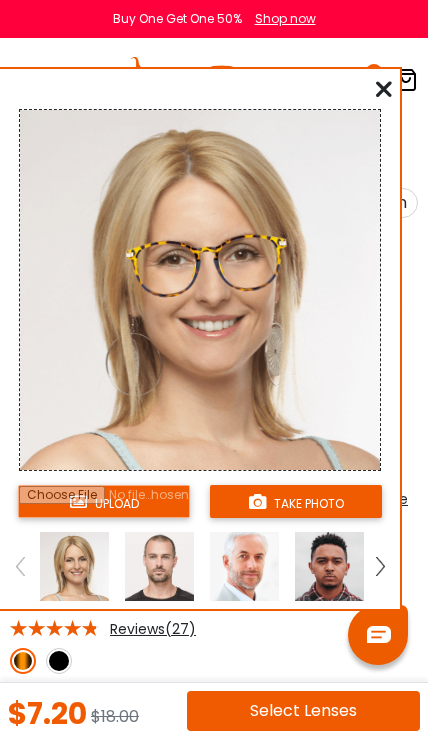 click at bounding box center [384, 89] 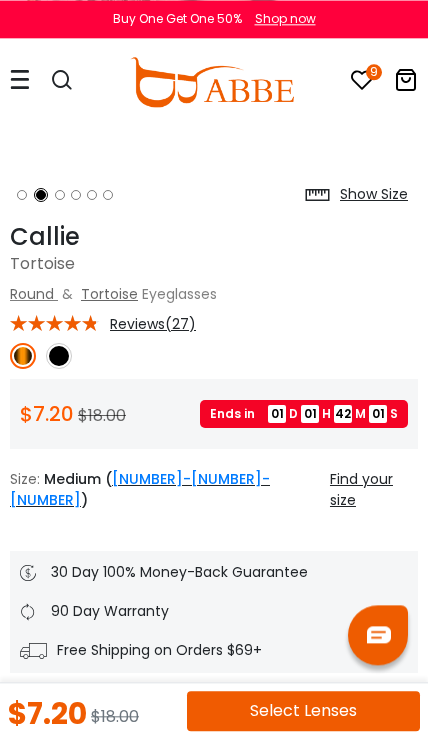 click at bounding box center (59, 356) 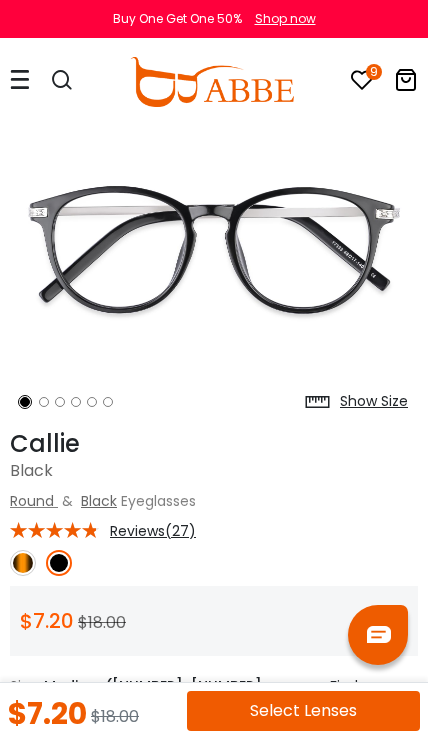 scroll, scrollTop: 100, scrollLeft: 0, axis: vertical 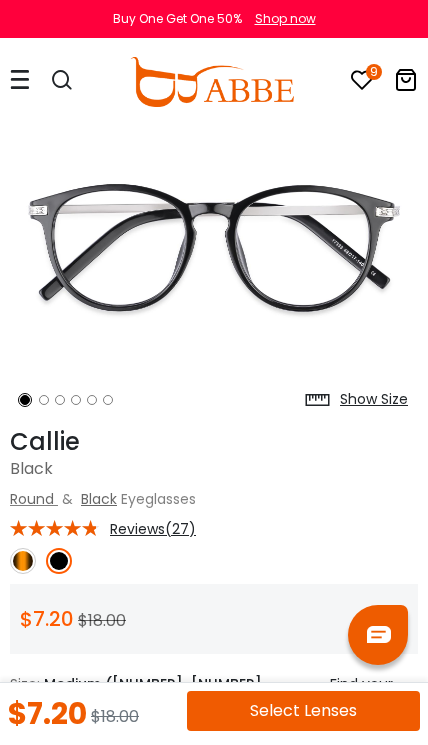 click at bounding box center (23, 561) 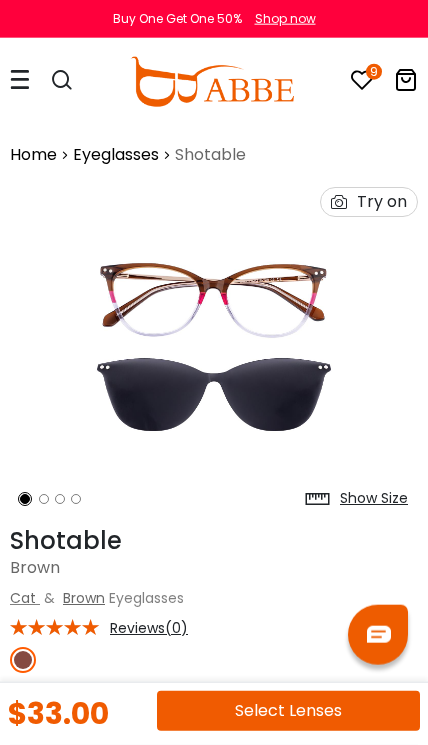 scroll, scrollTop: 0, scrollLeft: 0, axis: both 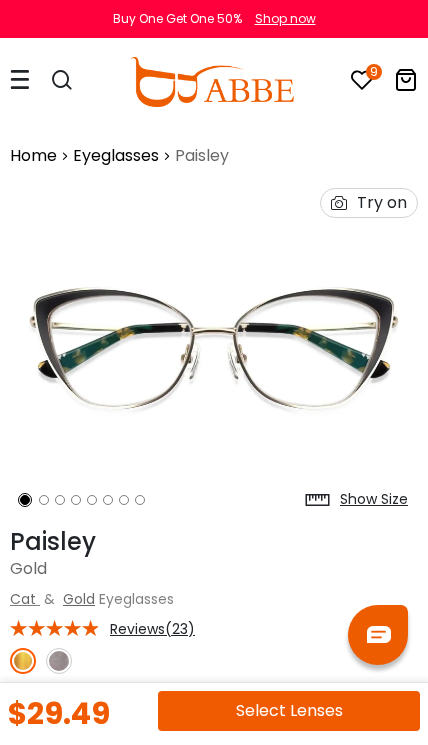 click at bounding box center [23, 661] 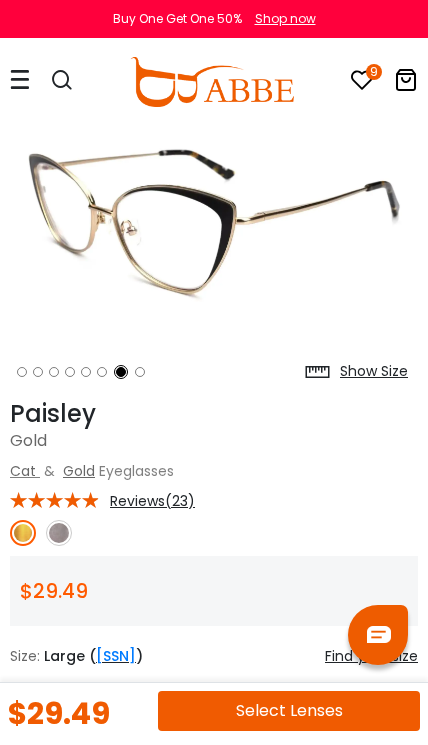 scroll, scrollTop: 126, scrollLeft: 0, axis: vertical 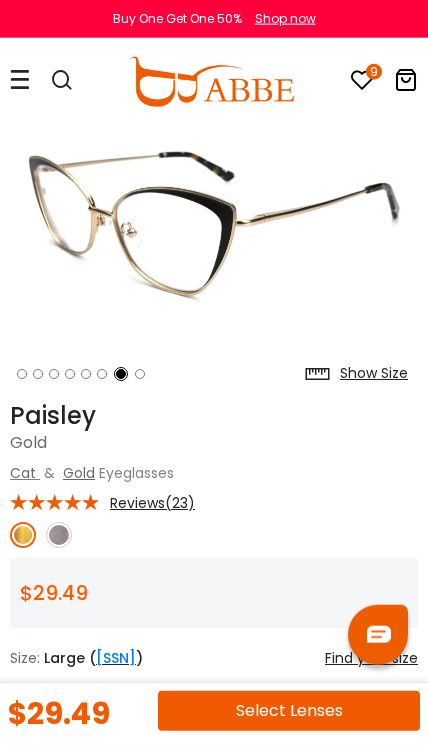 click at bounding box center (80, 374) 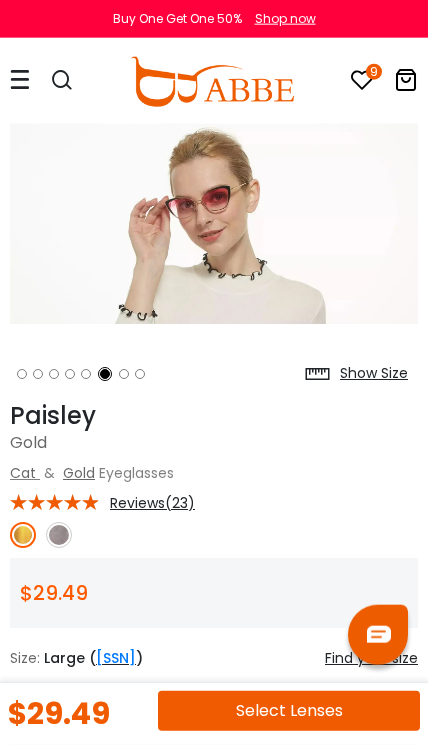 scroll, scrollTop: 127, scrollLeft: 0, axis: vertical 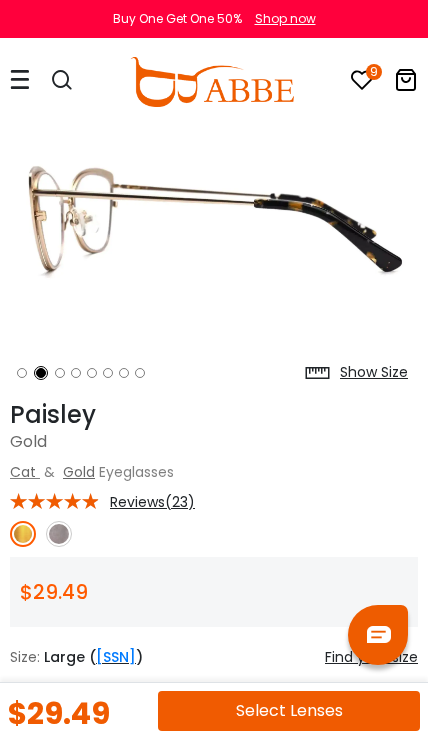 click at bounding box center [214, 221] 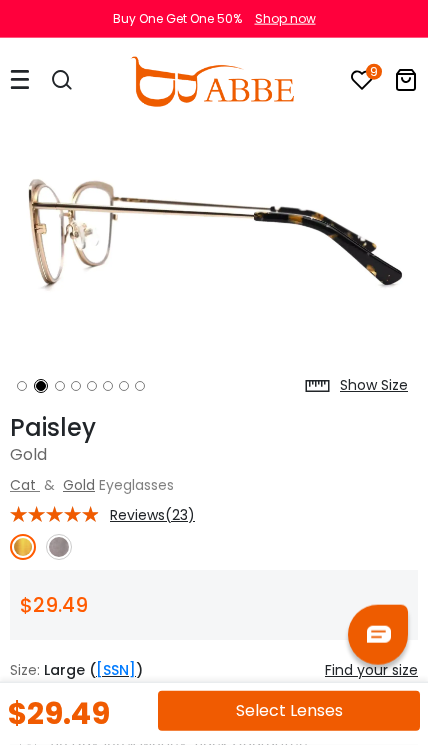 click at bounding box center [0, 0] 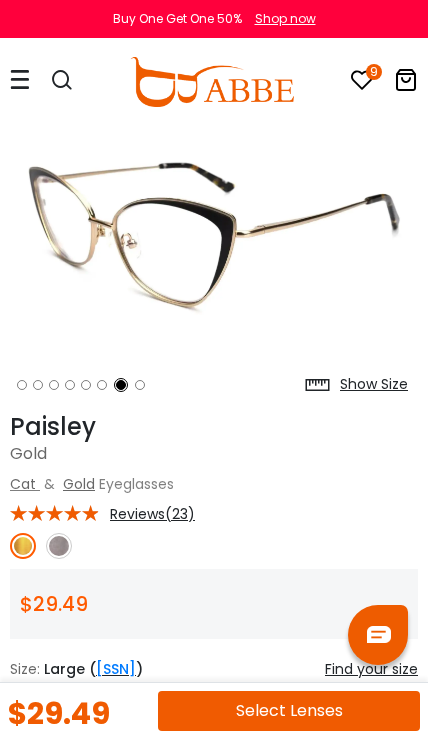click at bounding box center [59, 546] 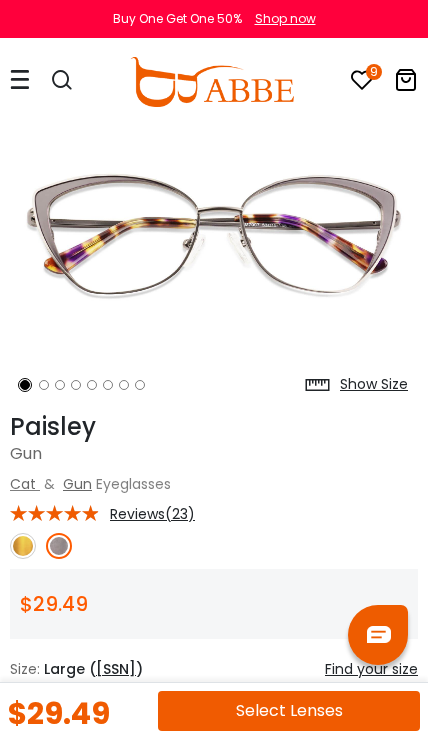 click at bounding box center (23, 546) 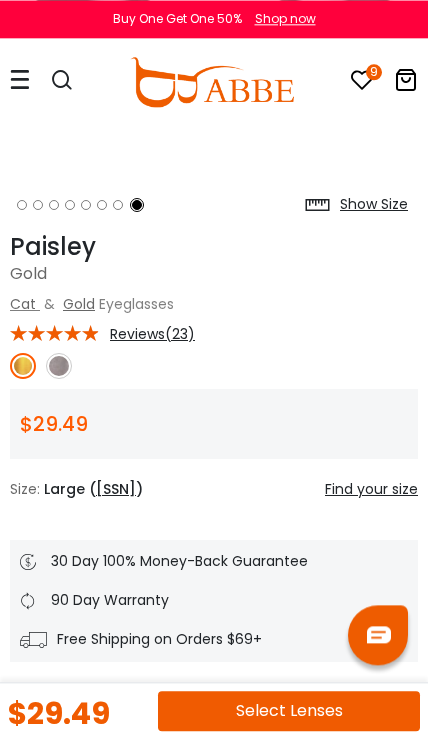 scroll, scrollTop: 0, scrollLeft: 0, axis: both 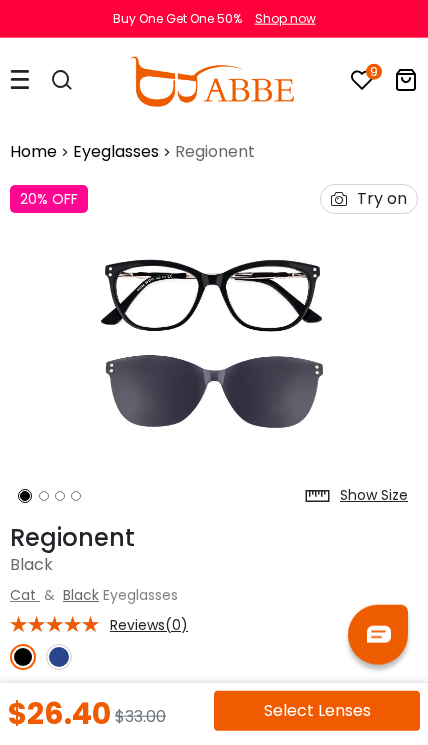 click at bounding box center (59, 657) 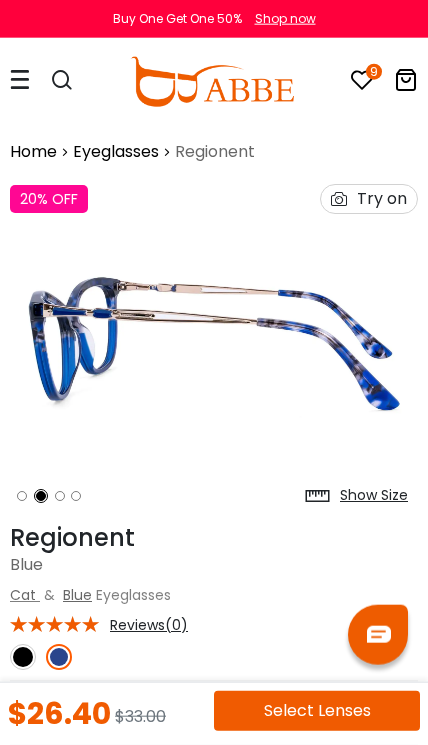 scroll, scrollTop: 0, scrollLeft: 0, axis: both 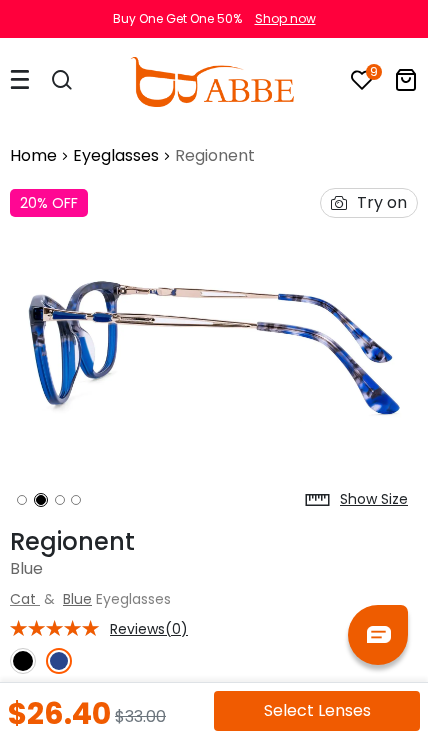 click at bounding box center [76, 500] 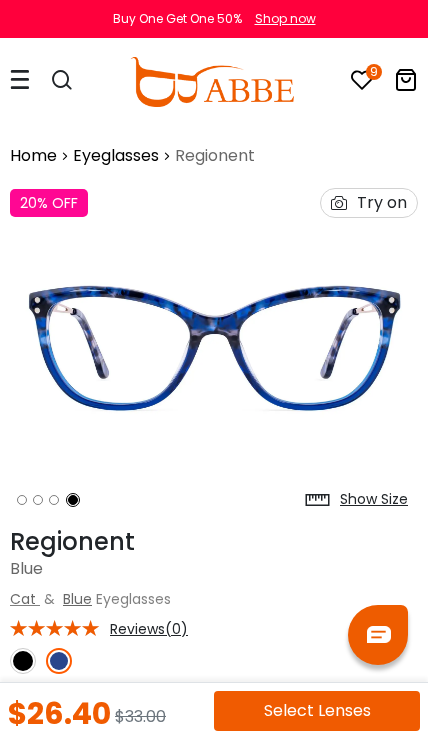 click at bounding box center (54, 500) 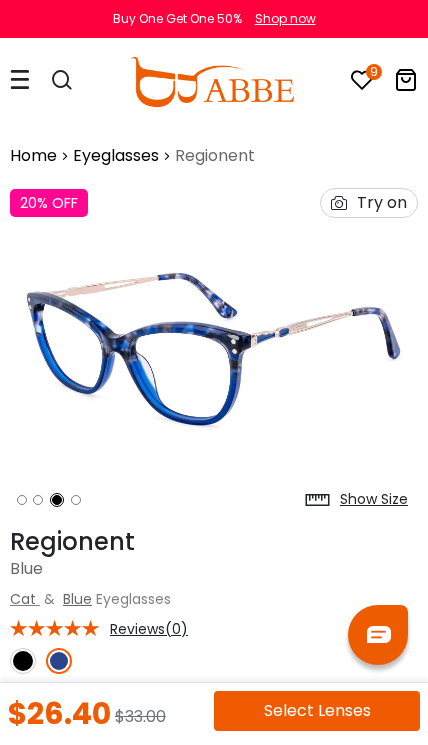 click at bounding box center (80, 500) 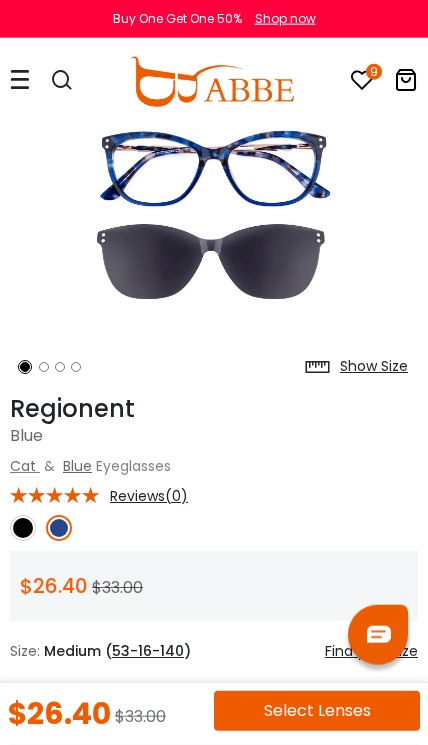 scroll, scrollTop: 31, scrollLeft: 0, axis: vertical 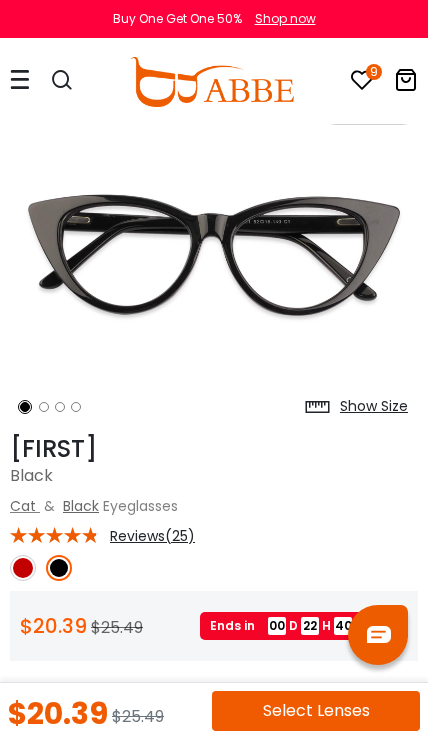 click at bounding box center [214, 255] 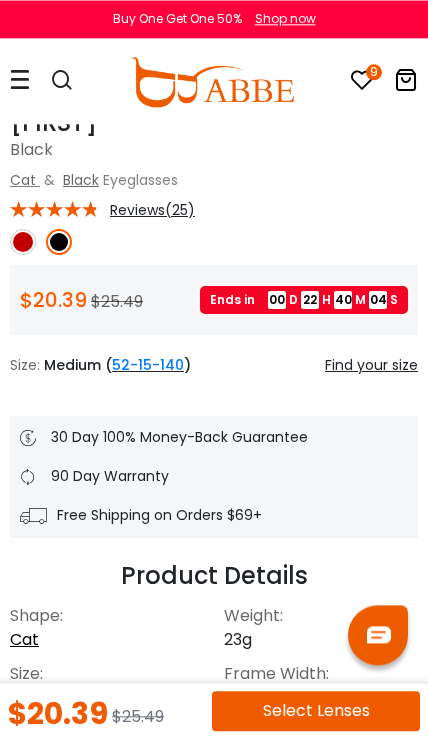 scroll, scrollTop: 419, scrollLeft: 0, axis: vertical 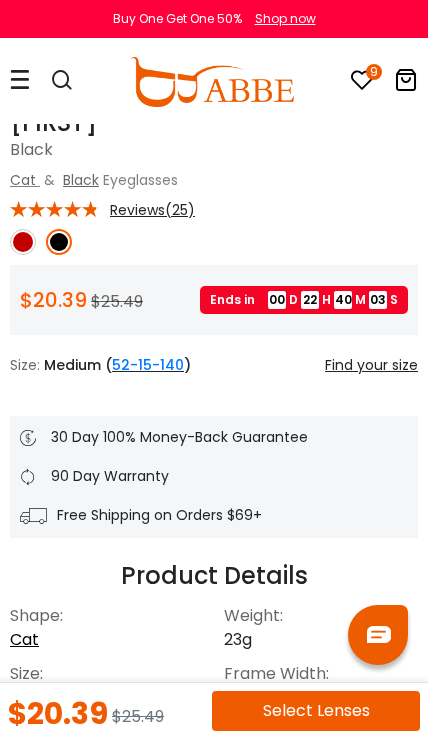 click on "Reviews(25)" at bounding box center (152, 210) 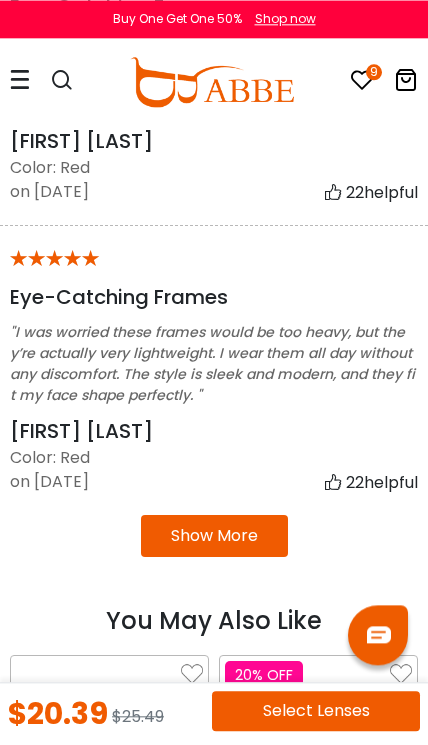 scroll, scrollTop: 3841, scrollLeft: 0, axis: vertical 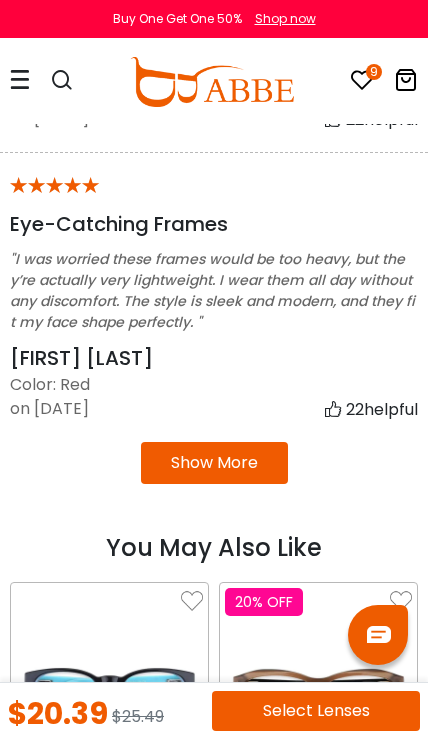click on "Show More" at bounding box center (214, 463) 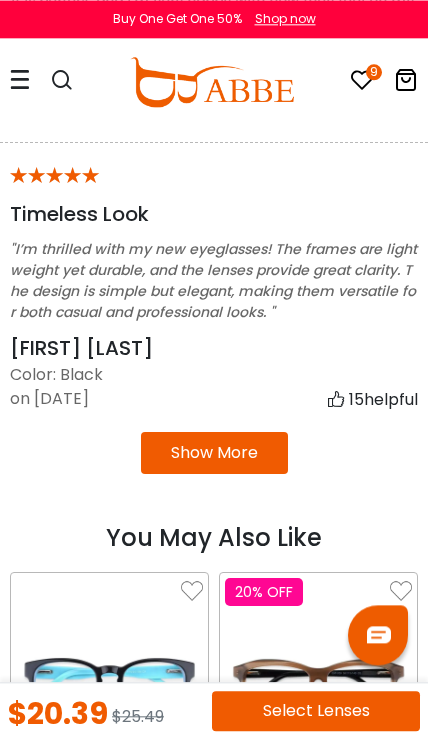 scroll, scrollTop: 4815, scrollLeft: 0, axis: vertical 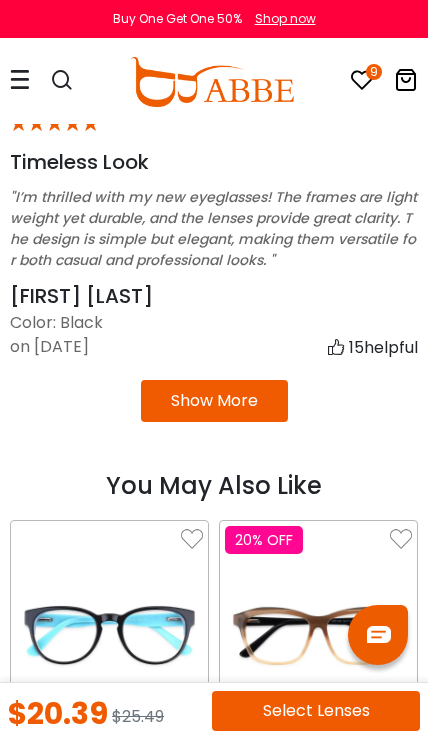 click on "Show More" at bounding box center [214, 401] 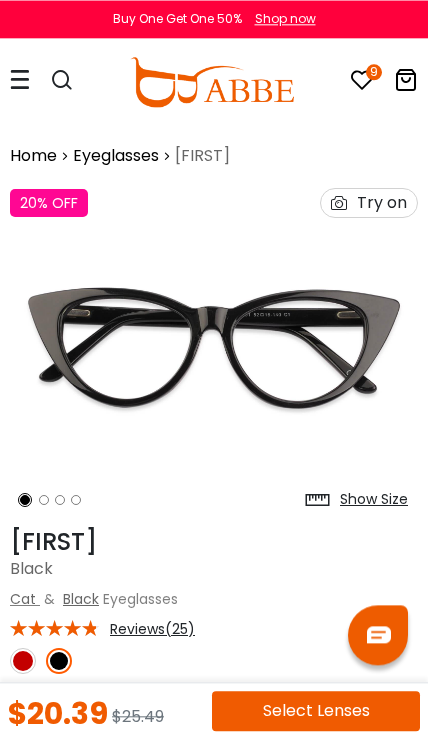 scroll, scrollTop: 0, scrollLeft: 0, axis: both 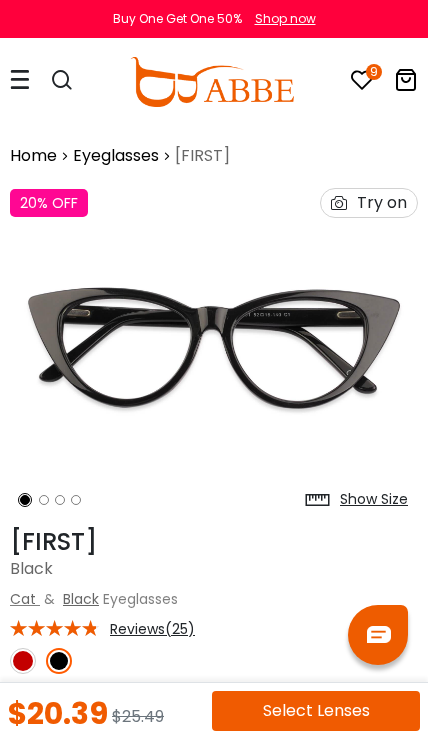click at bounding box center (23, 661) 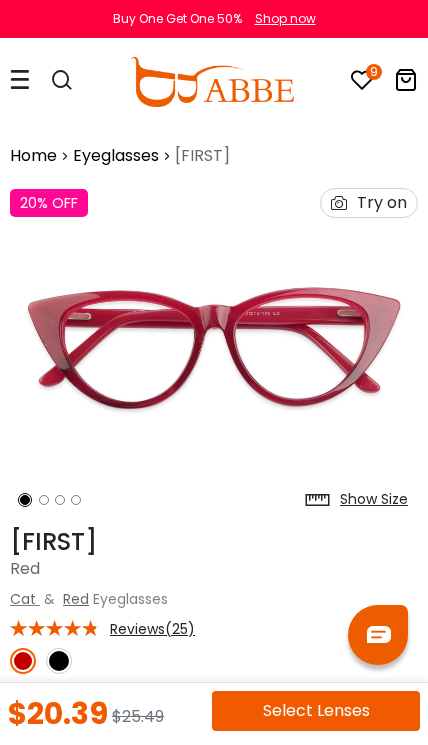 click at bounding box center (23, 661) 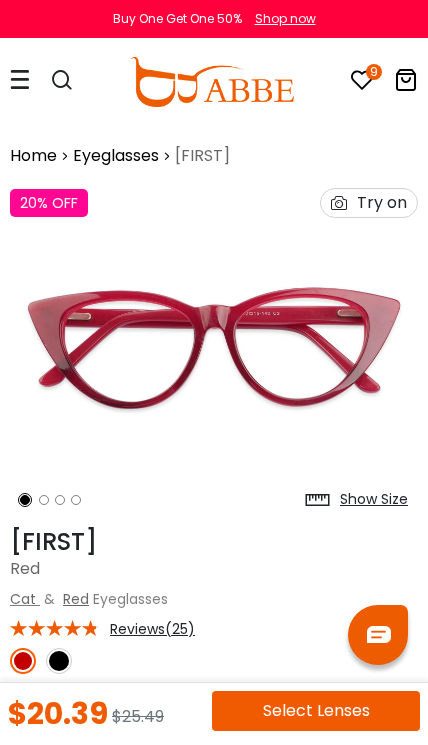 click at bounding box center (59, 661) 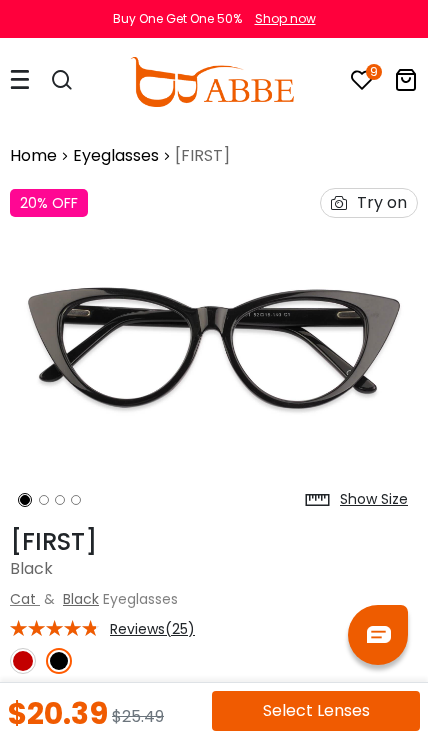 click at bounding box center (23, 661) 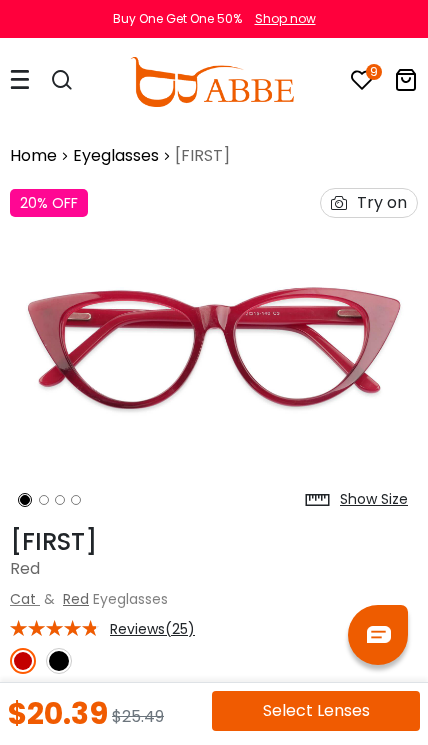 click at bounding box center (59, 661) 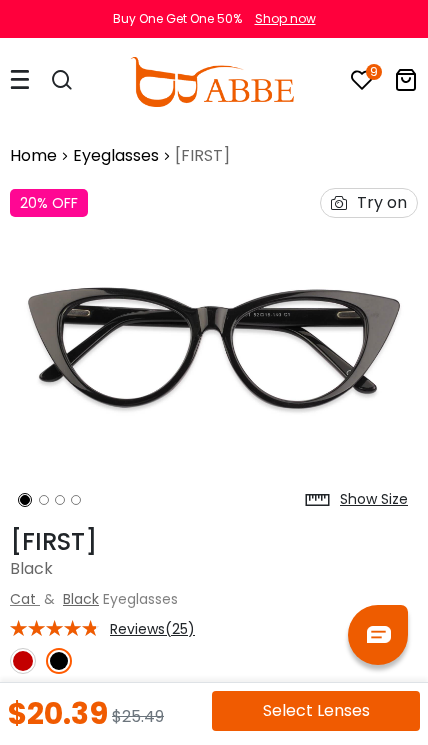 click on "Show Size" at bounding box center (374, 499) 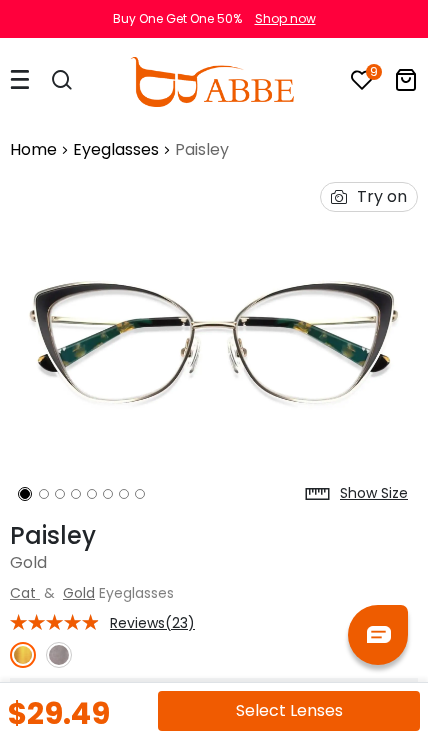 scroll, scrollTop: 0, scrollLeft: 0, axis: both 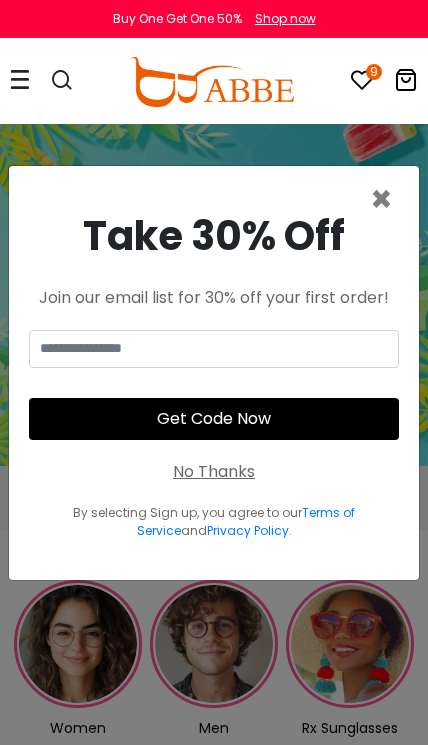 click on "×" at bounding box center (381, 199) 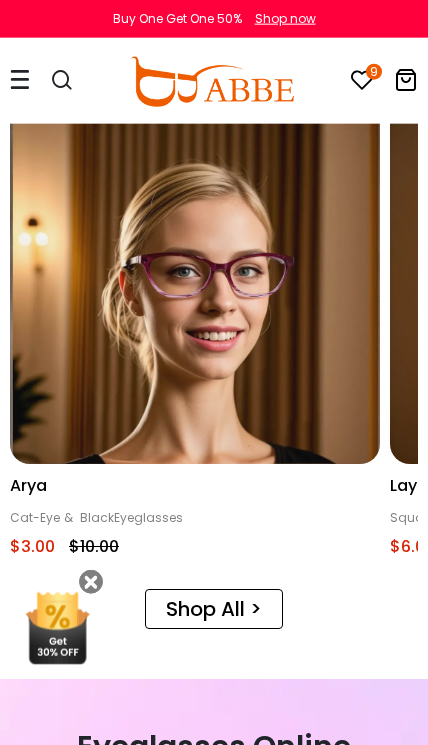 scroll, scrollTop: 941, scrollLeft: 0, axis: vertical 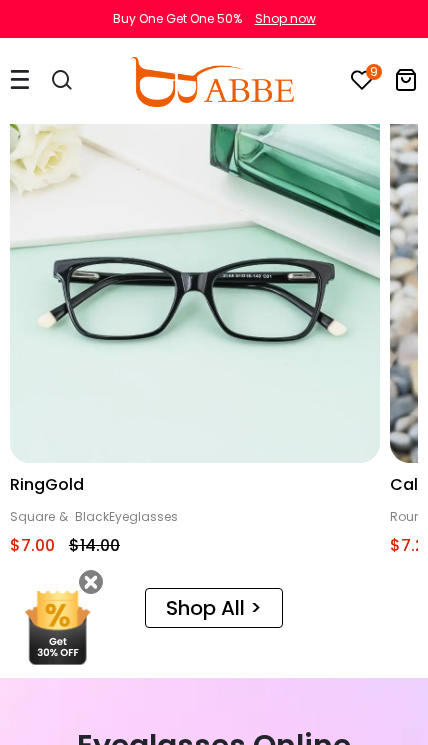 click at bounding box center (20, 79) 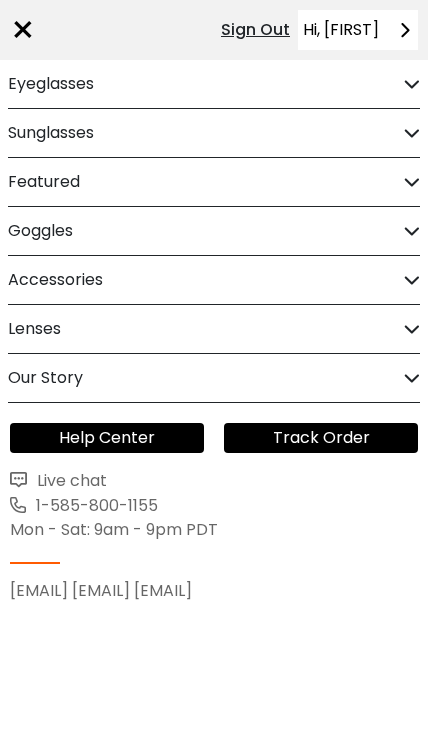 click on "Eyeglasses" at bounding box center [214, 84] 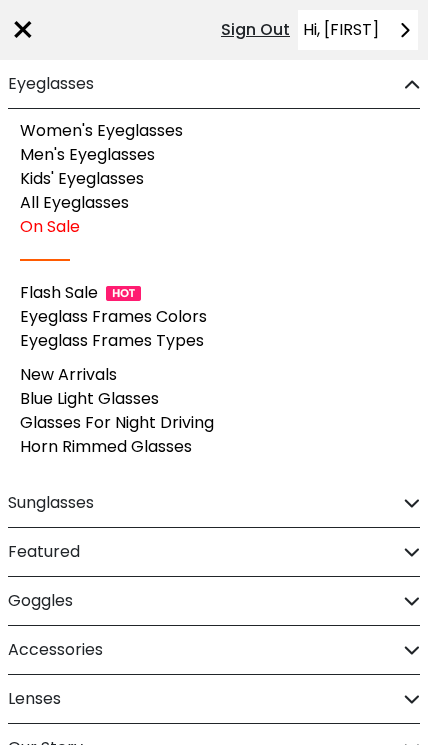 click on "Women's Eyeglasses" at bounding box center (101, 130) 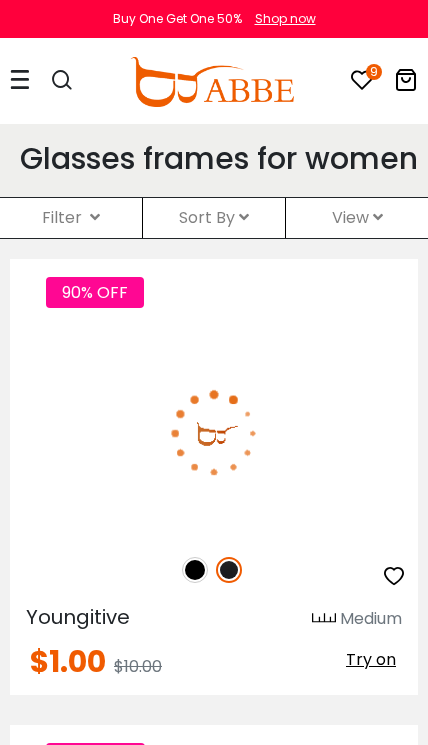 scroll, scrollTop: 0, scrollLeft: 0, axis: both 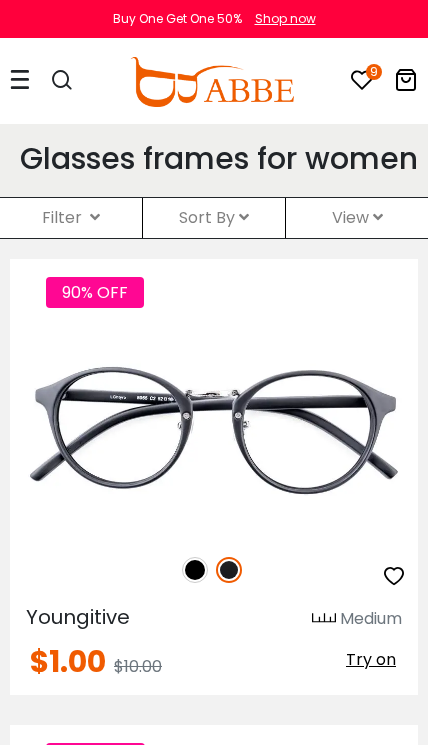 click on "Filter
( )" at bounding box center (71, 218) 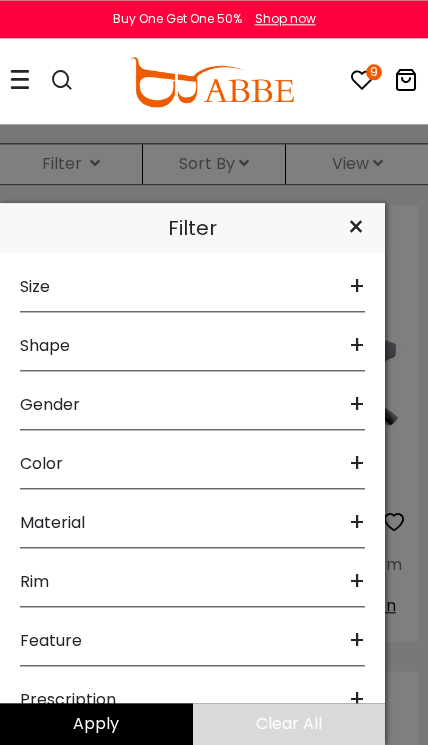 scroll, scrollTop: 79, scrollLeft: 0, axis: vertical 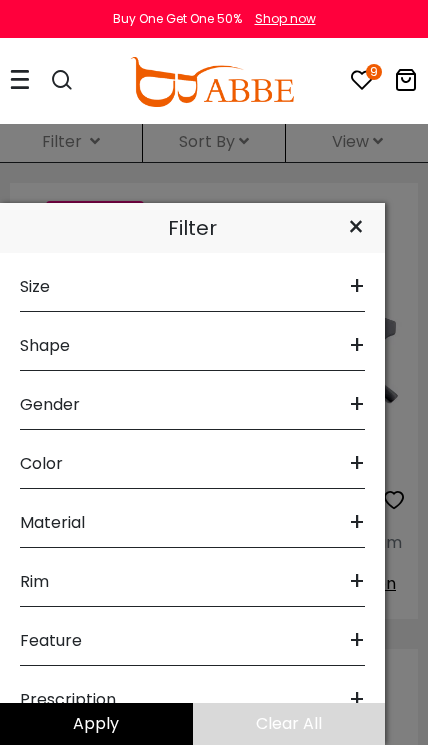 click on "+" at bounding box center [357, 523] 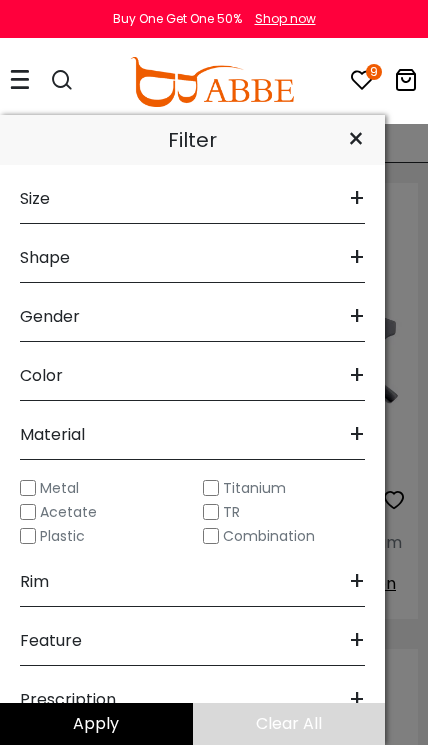 click on "TR" at bounding box center [284, 512] 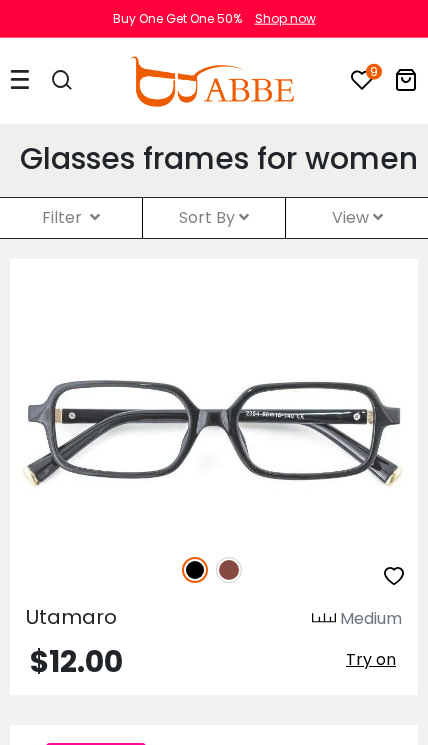 scroll, scrollTop: 0, scrollLeft: 0, axis: both 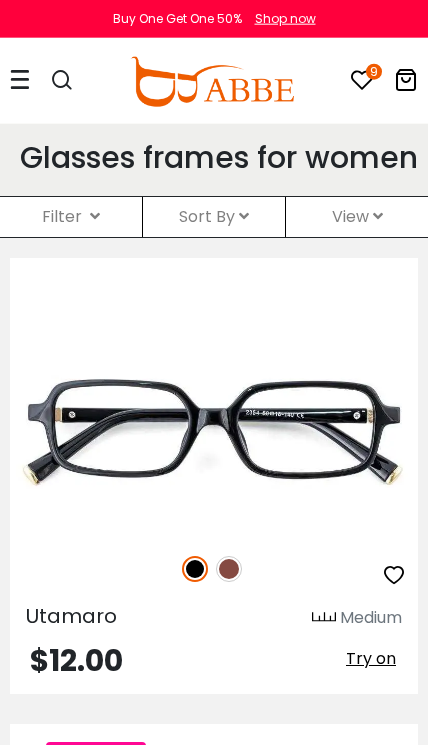 click on "Filter
( )" at bounding box center (71, 217) 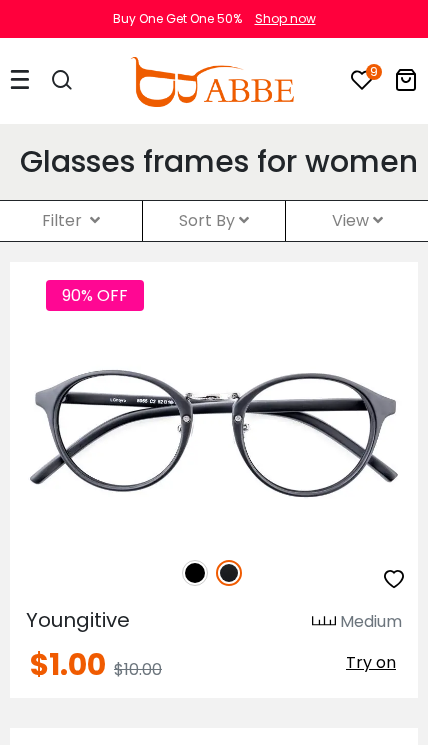 scroll, scrollTop: 0, scrollLeft: 0, axis: both 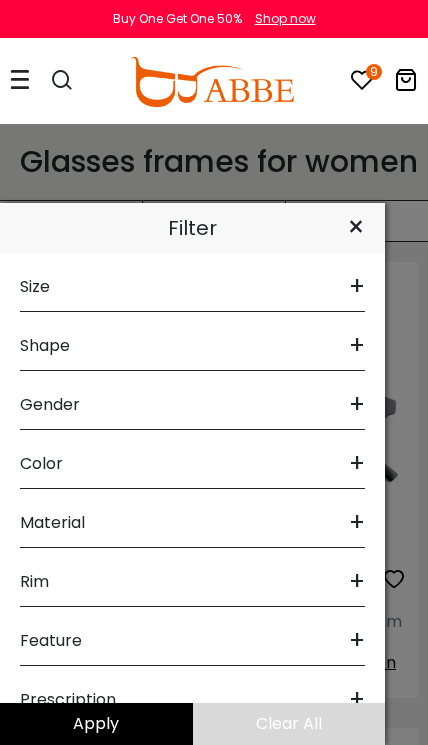 click on "+" at bounding box center (357, 523) 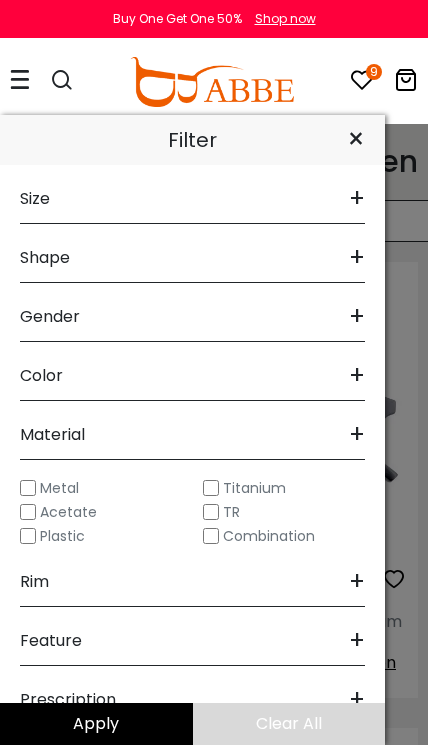 click on "Combination" at bounding box center (269, 536) 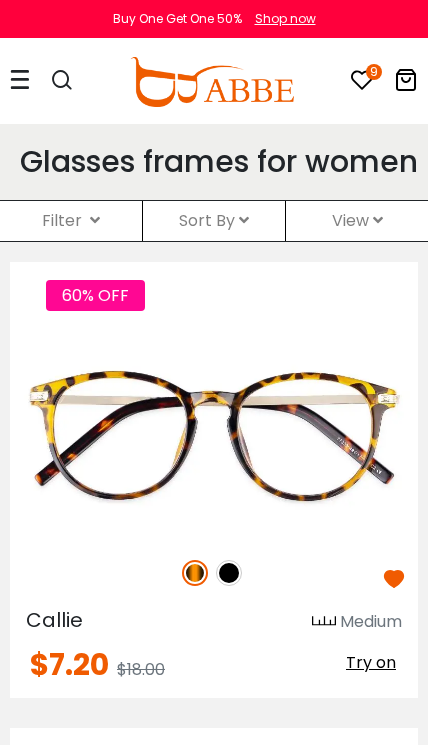 scroll, scrollTop: 0, scrollLeft: 0, axis: both 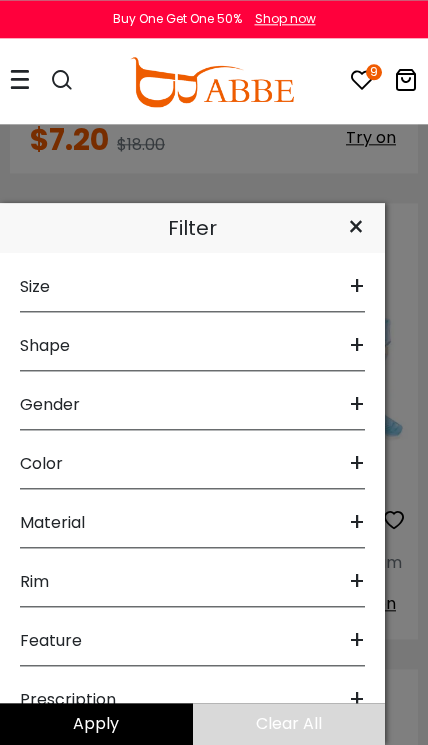 click on "+" at bounding box center [357, 582] 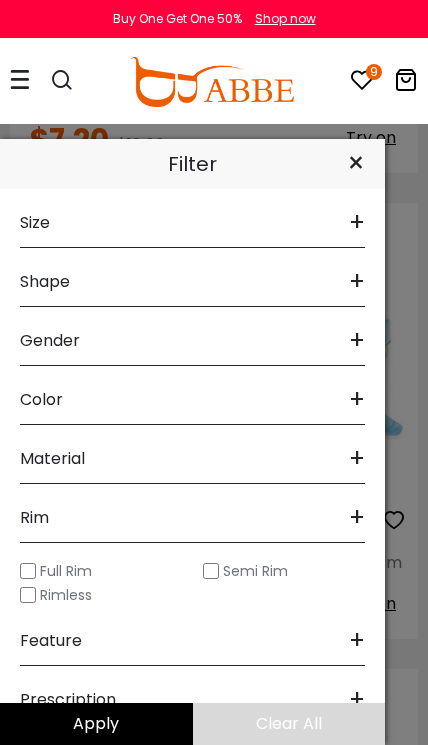 click on "Full Rim" at bounding box center [66, 571] 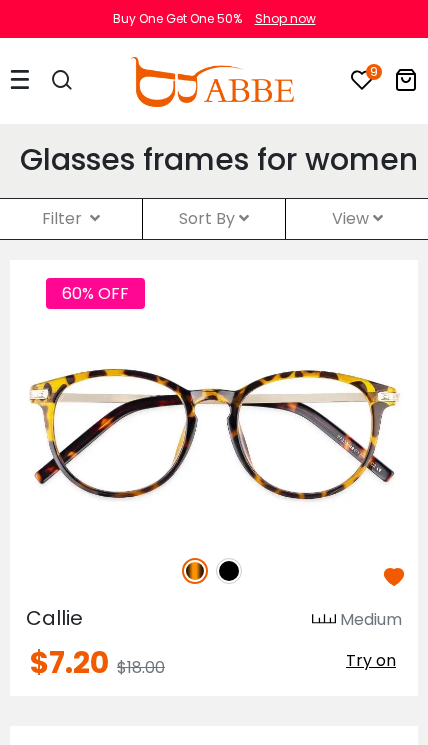 scroll, scrollTop: 0, scrollLeft: 0, axis: both 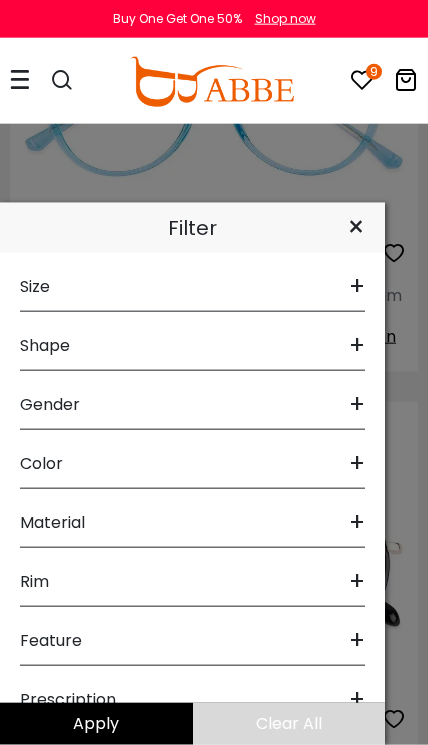 click on "Size
+" at bounding box center (192, 282) 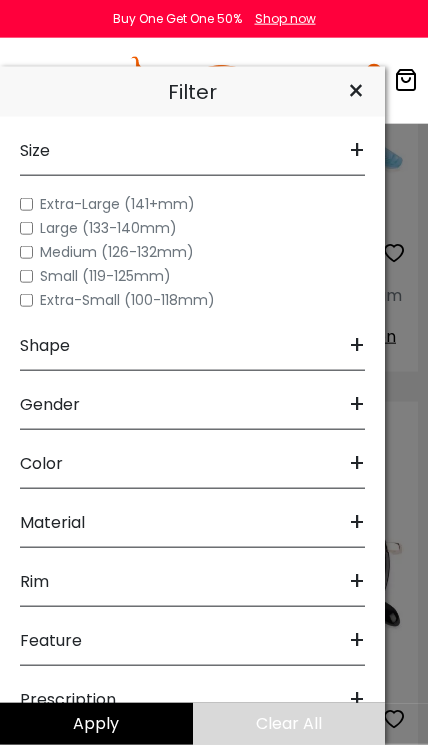 scroll, scrollTop: 751, scrollLeft: 0, axis: vertical 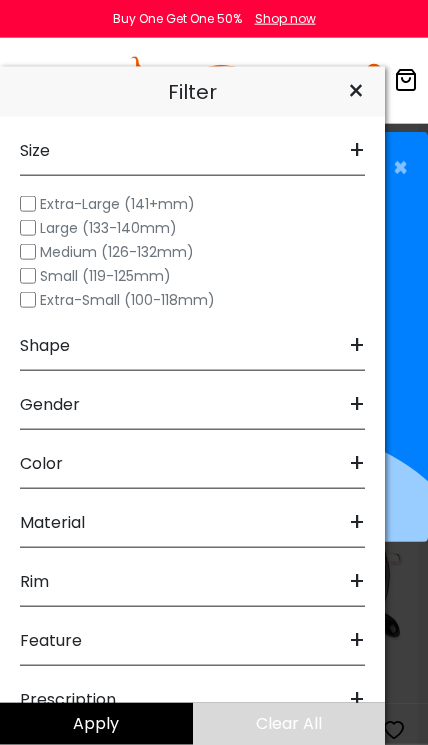 click on "+" at bounding box center (357, 346) 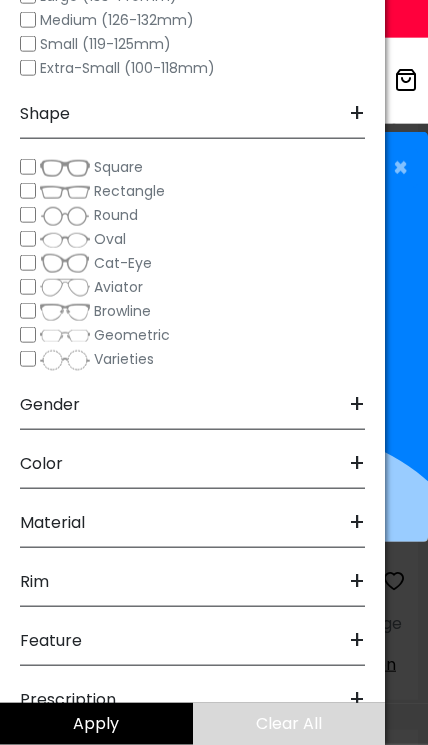 scroll, scrollTop: 1356, scrollLeft: 0, axis: vertical 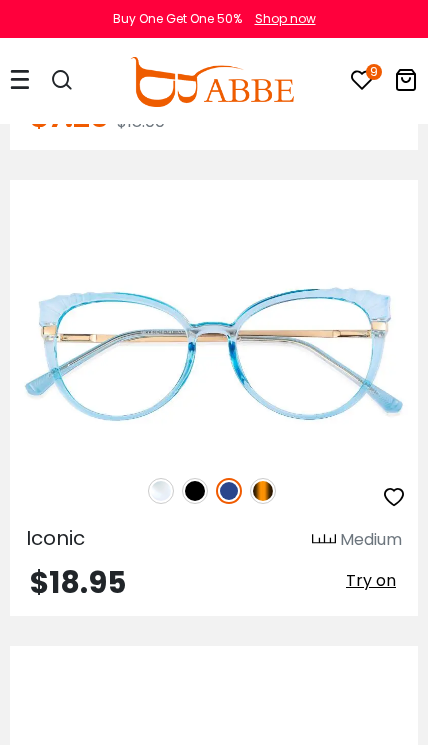 click at bounding box center (0, 0) 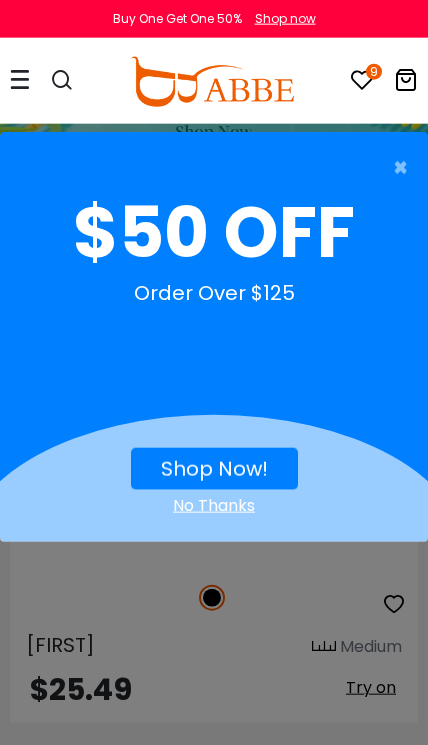 scroll, scrollTop: 2758, scrollLeft: 0, axis: vertical 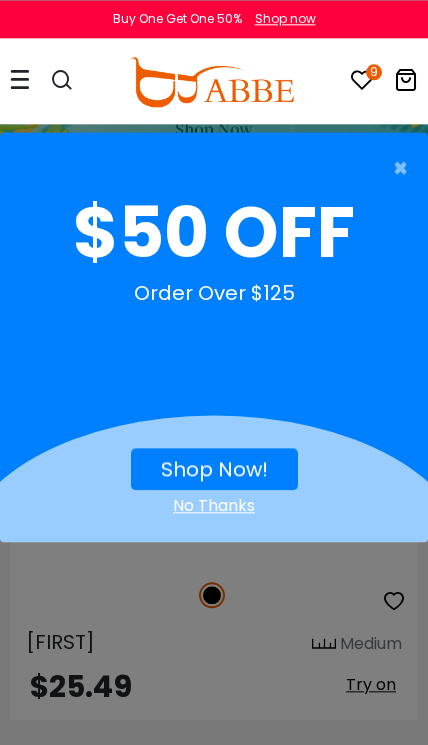 click on "×" at bounding box center (405, 168) 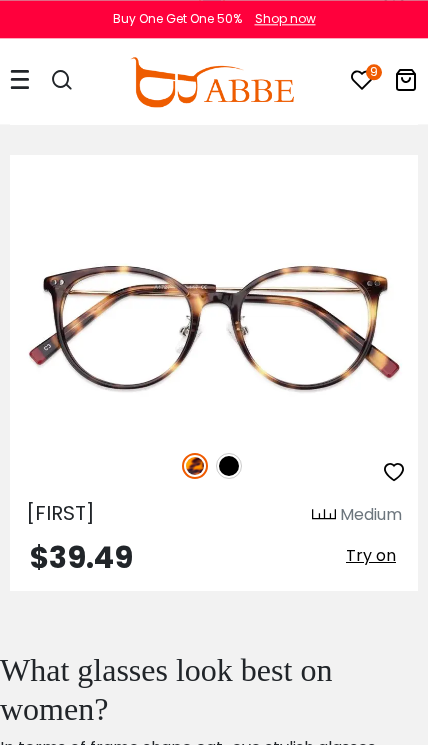 scroll, scrollTop: 4751, scrollLeft: 0, axis: vertical 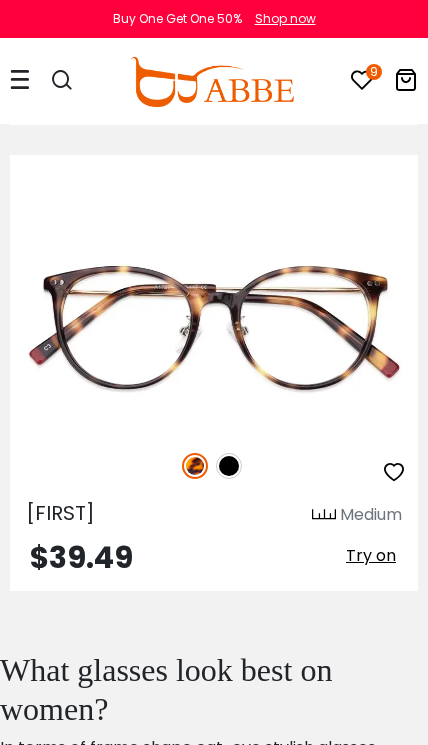 click at bounding box center [229, 466] 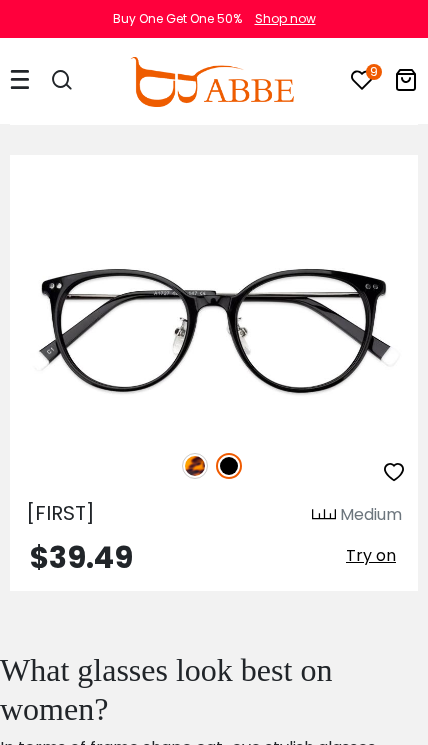 click at bounding box center (0, 0) 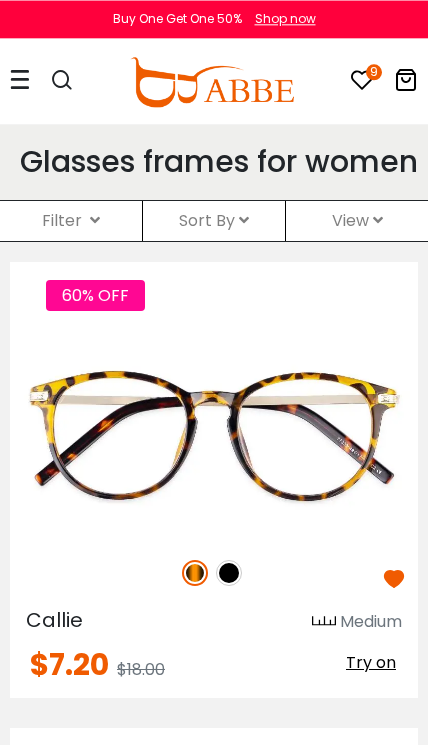scroll, scrollTop: 0, scrollLeft: 0, axis: both 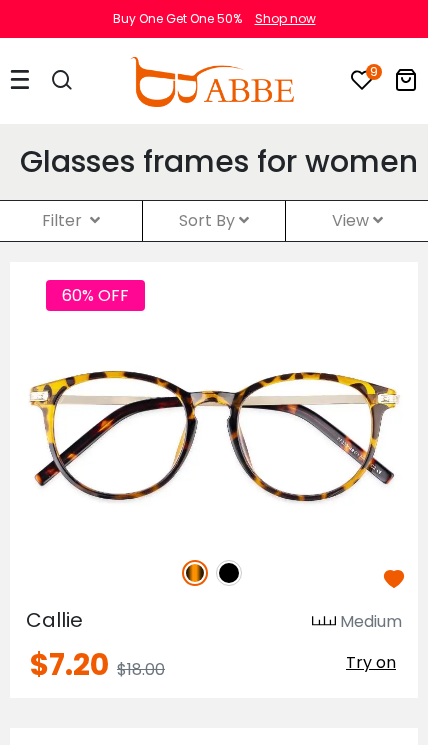 click on "Filter
( )" at bounding box center [71, 221] 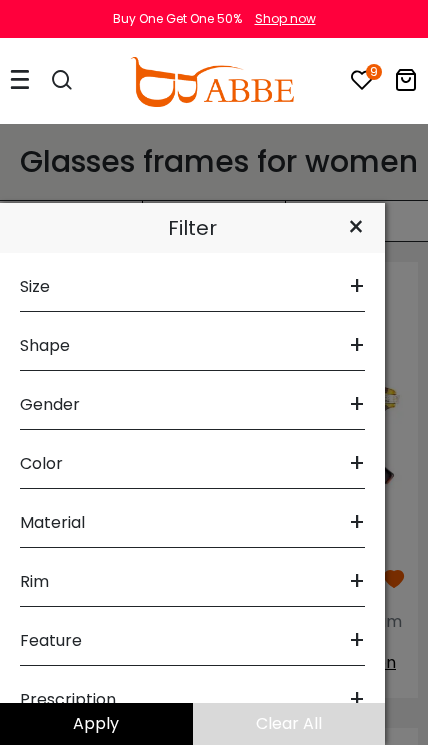 click on "+" at bounding box center (357, 287) 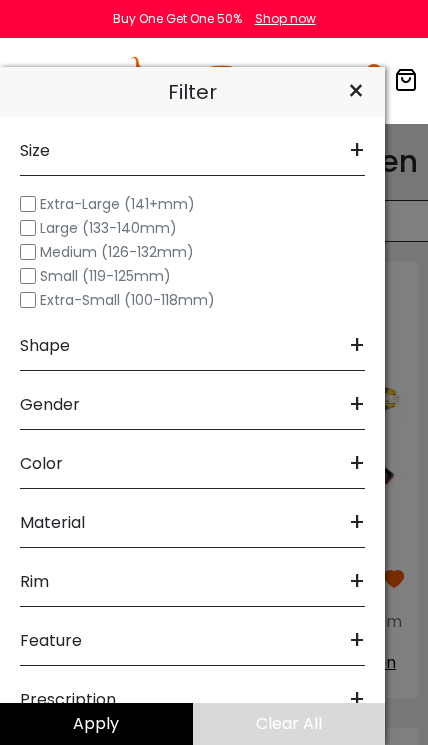 click on "Medium (126-132mm)" at bounding box center (117, 252) 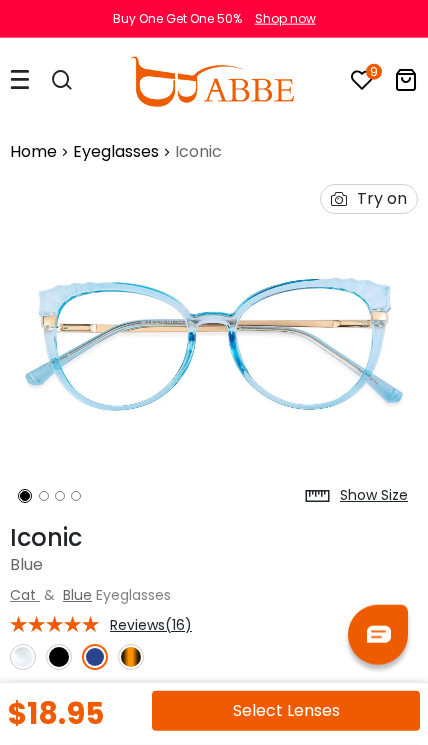 scroll, scrollTop: 0, scrollLeft: 0, axis: both 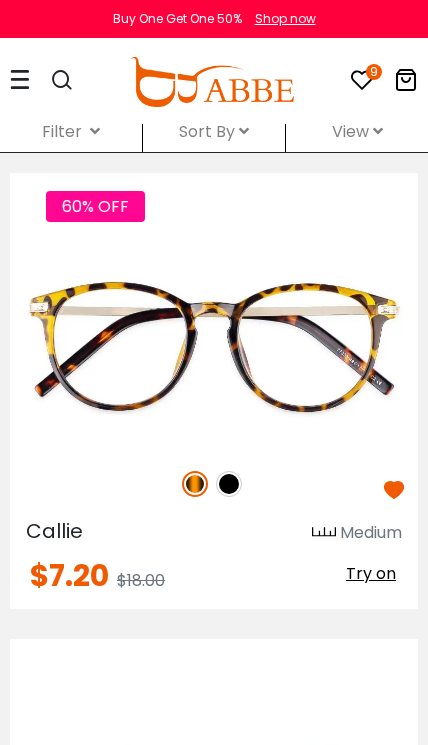 click on "Filter
( )" at bounding box center (71, 132) 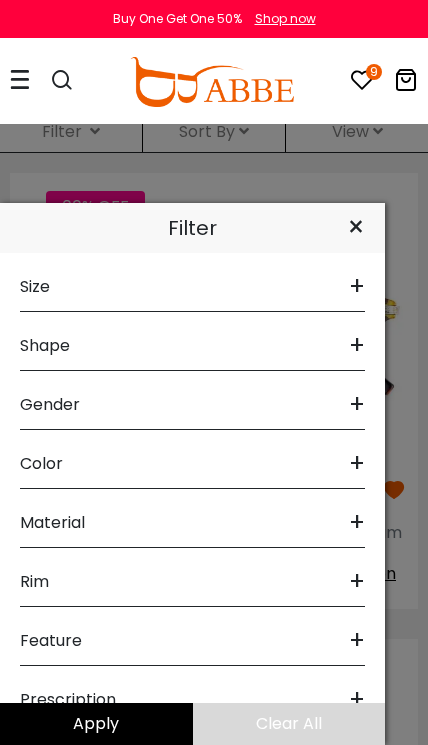 click on "Size
+" at bounding box center [192, 282] 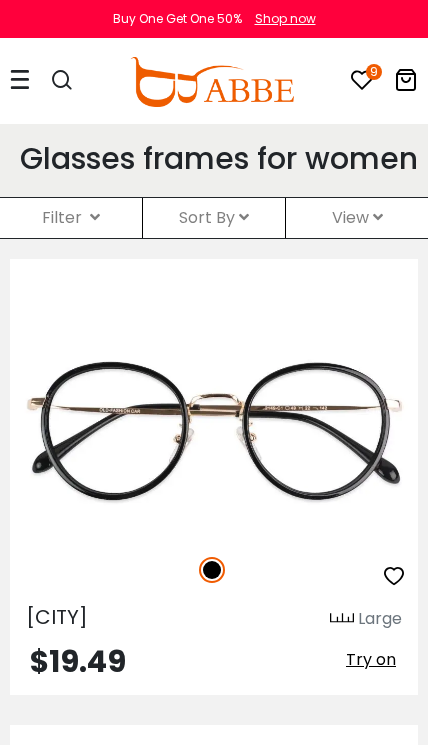 scroll, scrollTop: 0, scrollLeft: 0, axis: both 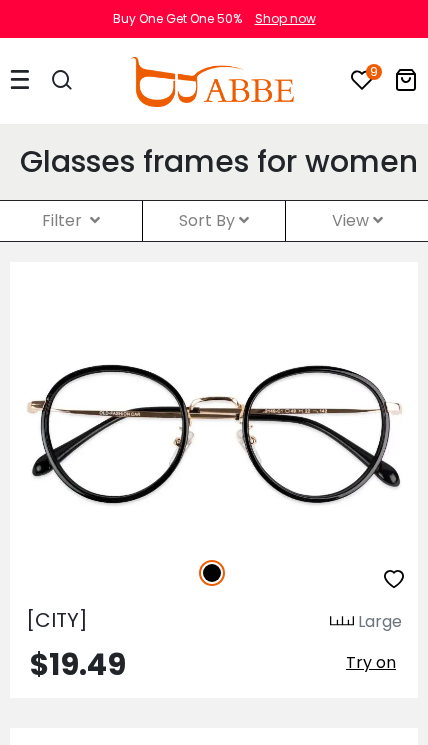 click on "Filter
( )" at bounding box center (71, 221) 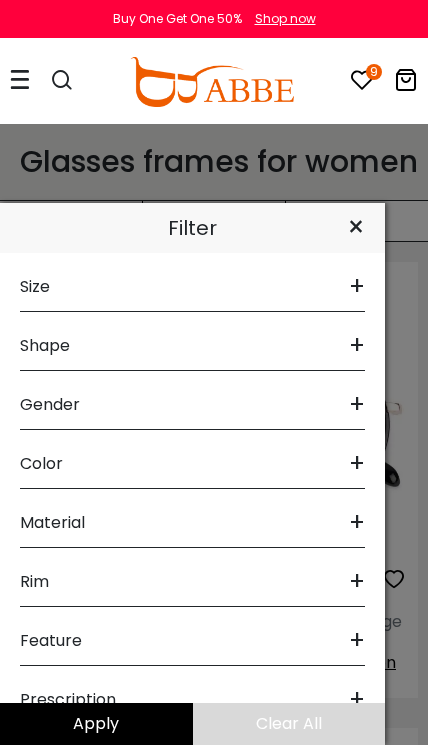 click at bounding box center [20, 79] 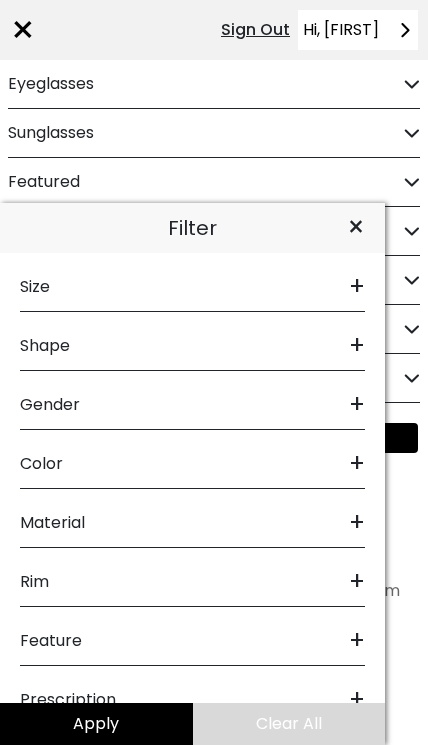 click on "Eyeglasses" at bounding box center [214, 84] 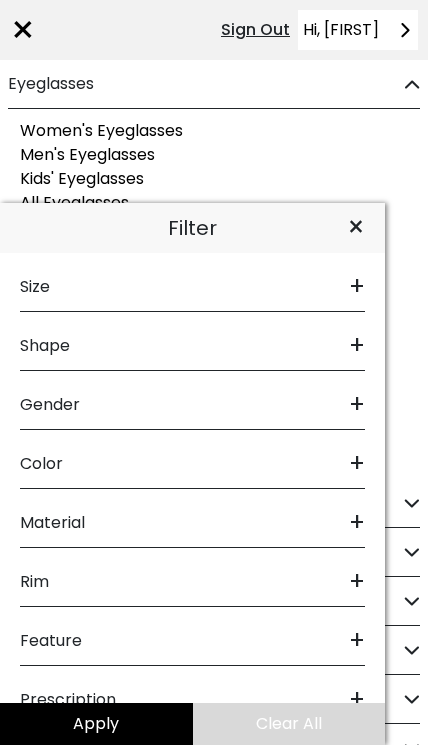 click on "×" at bounding box center (356, 228) 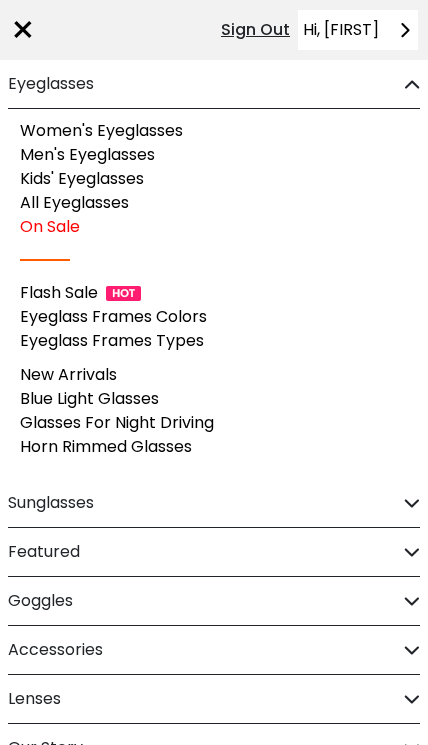click on "New Arrivals" at bounding box center (68, 374) 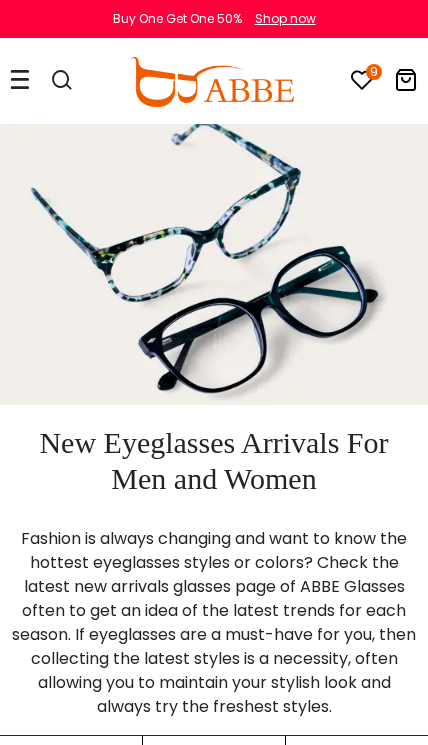 scroll, scrollTop: 0, scrollLeft: 0, axis: both 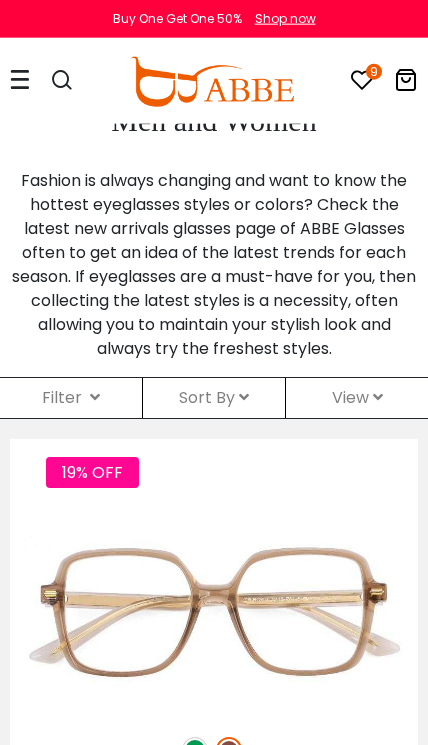 click on "Filter
( )" at bounding box center [71, 398] 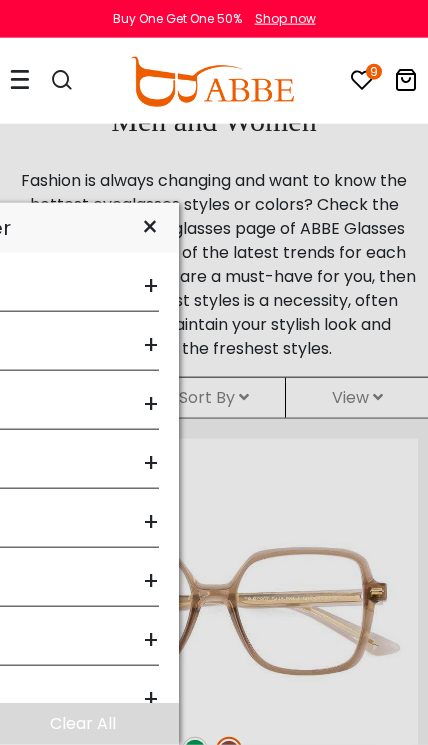 scroll, scrollTop: 359, scrollLeft: 0, axis: vertical 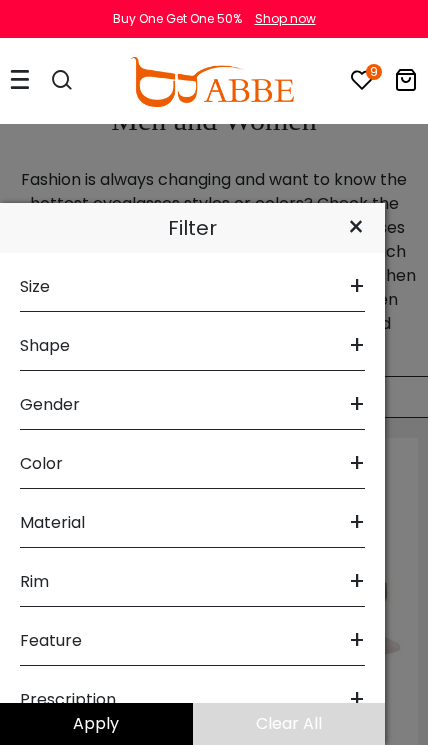 click on "Size
+" at bounding box center (192, 282) 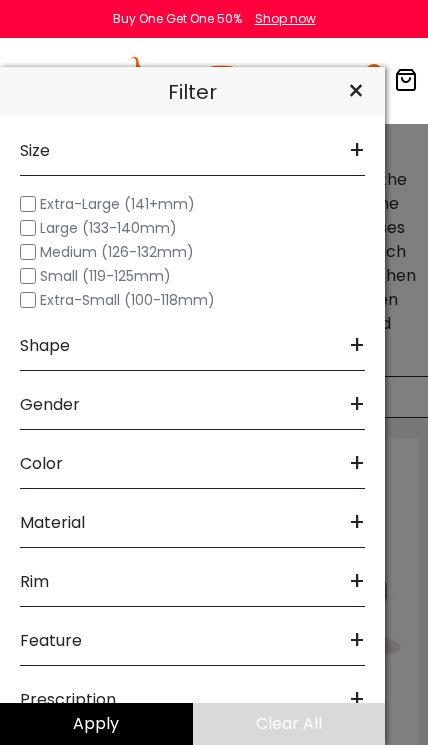 click on "+" at bounding box center [357, 346] 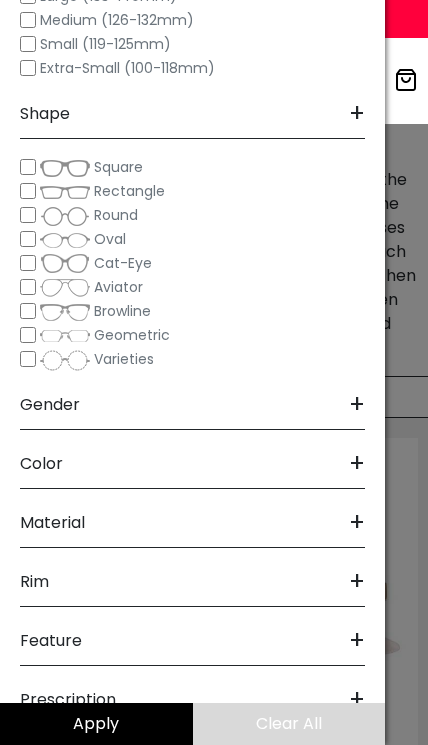 click on "+" at bounding box center (357, 405) 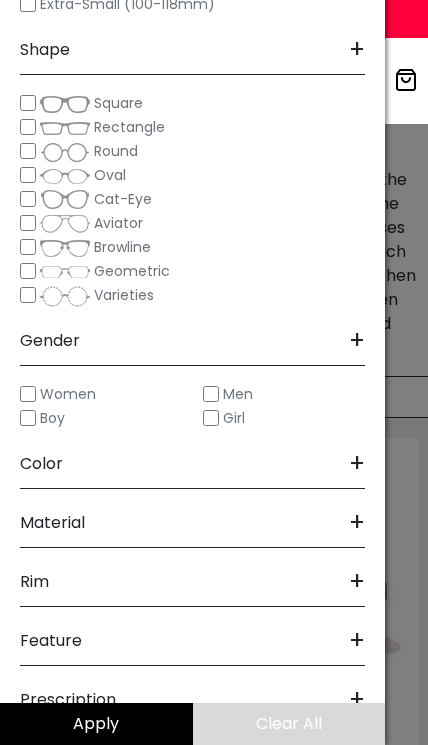 click on "+" at bounding box center (357, 523) 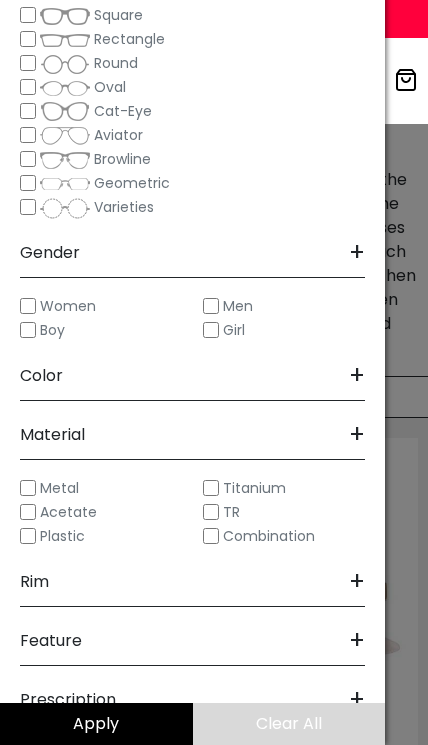 click on "Size
+
Extra-Large (141+mm)
Large (133-140mm)
Medium (126-132mm)
Small (119-125mm)
Extra-Small (100-118mm)
Shape
+
Round" at bounding box center (192, 239) 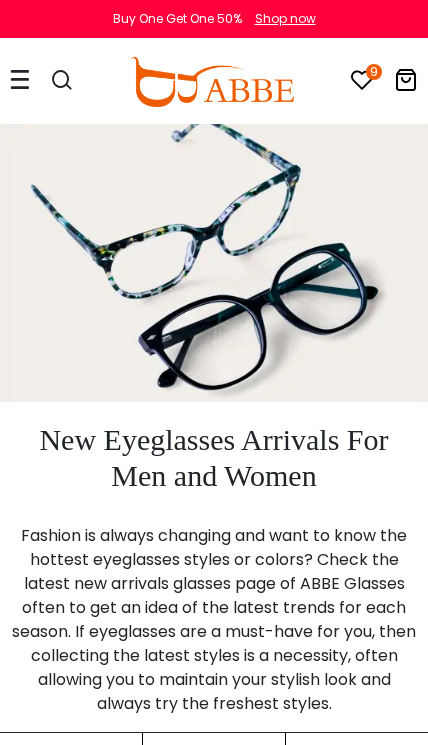 scroll, scrollTop: 0, scrollLeft: 0, axis: both 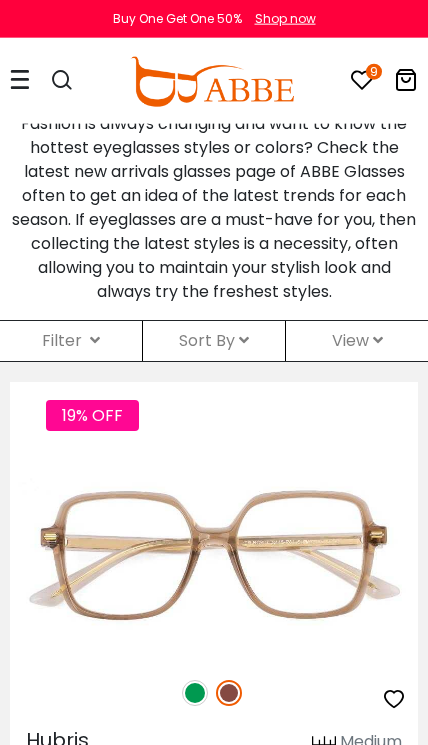 click on "Filter
( )" at bounding box center [71, 341] 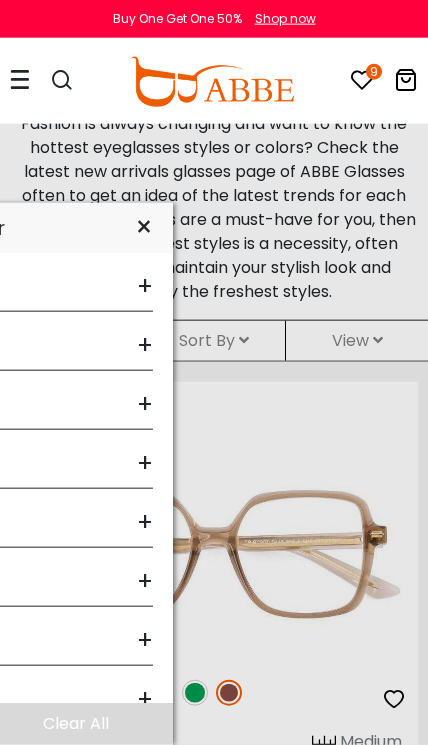 scroll, scrollTop: 415, scrollLeft: 0, axis: vertical 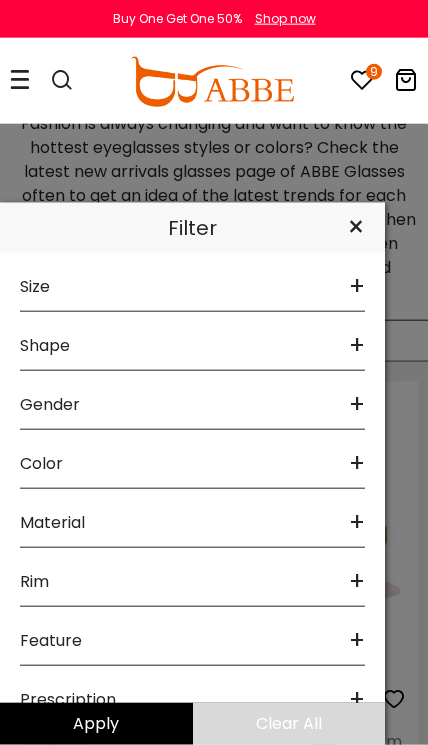 click on "+" at bounding box center [357, 287] 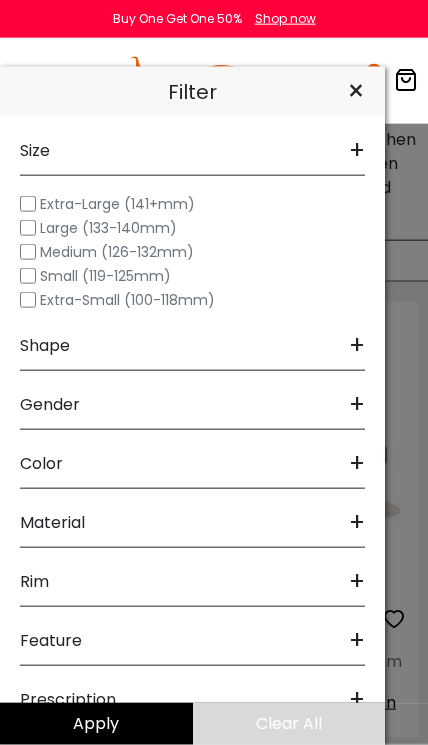 scroll, scrollTop: 510, scrollLeft: 0, axis: vertical 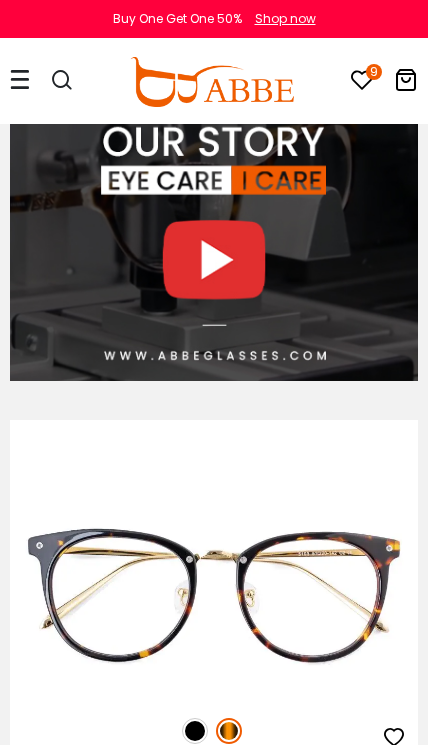 click at bounding box center [0, 0] 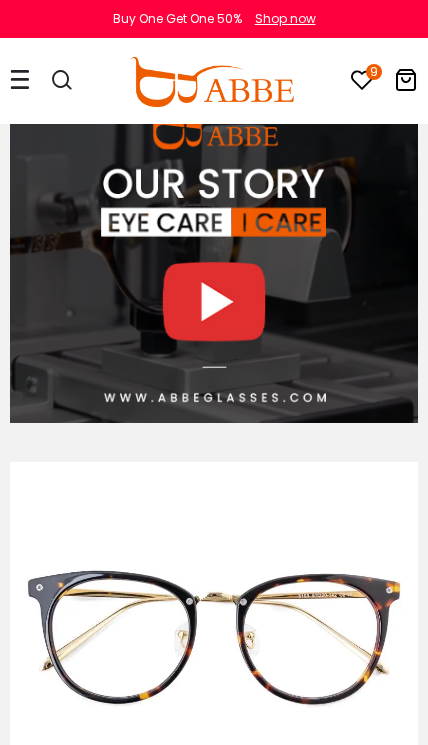 scroll, scrollTop: 0, scrollLeft: 0, axis: both 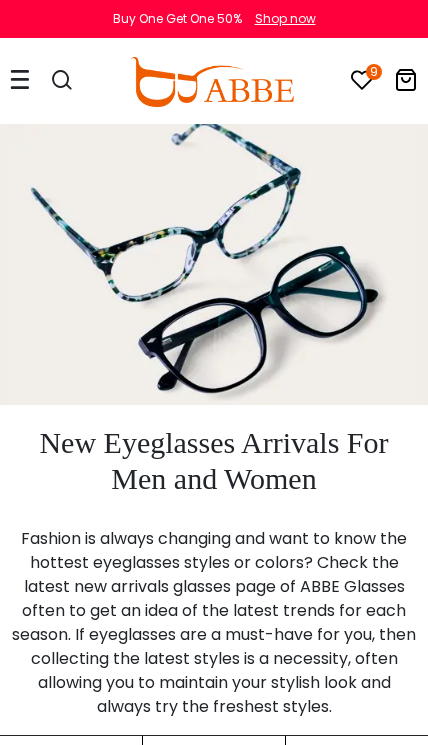 click on "New Eyeglasses Arrivals For Men and Women" at bounding box center [214, 461] 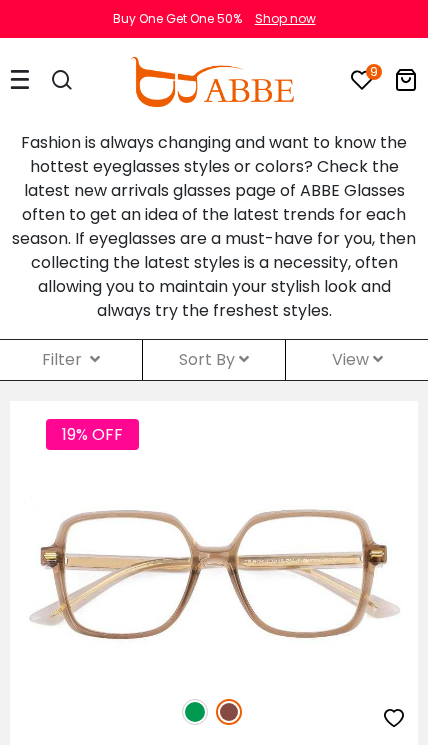 scroll, scrollTop: 388, scrollLeft: 0, axis: vertical 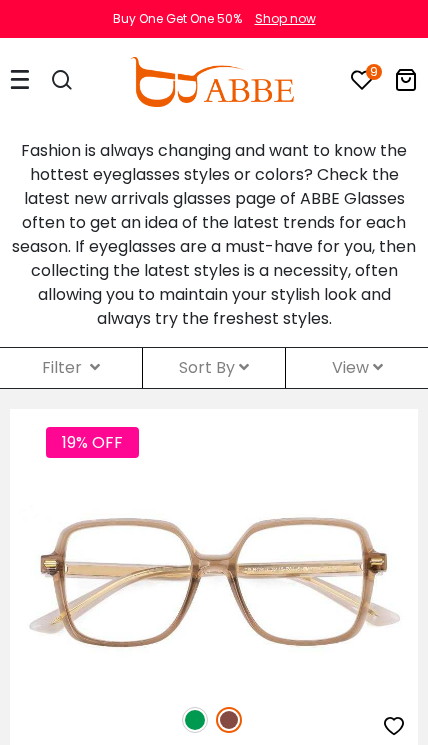 click on "Filter
( )" at bounding box center (71, 368) 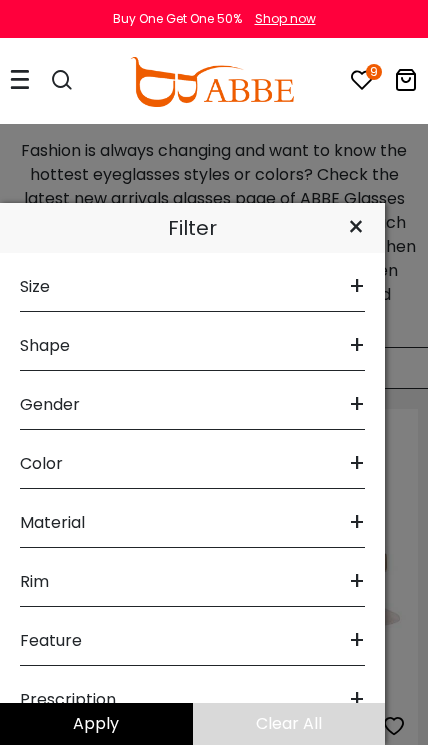 click on "+" at bounding box center (357, 287) 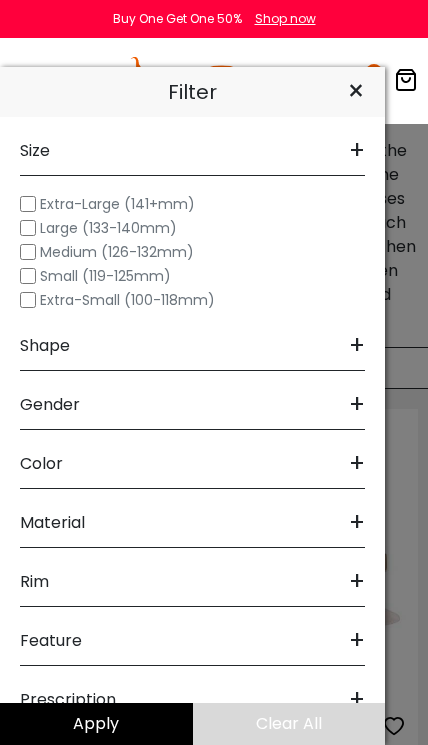 click on "Gender
+" at bounding box center (192, 400) 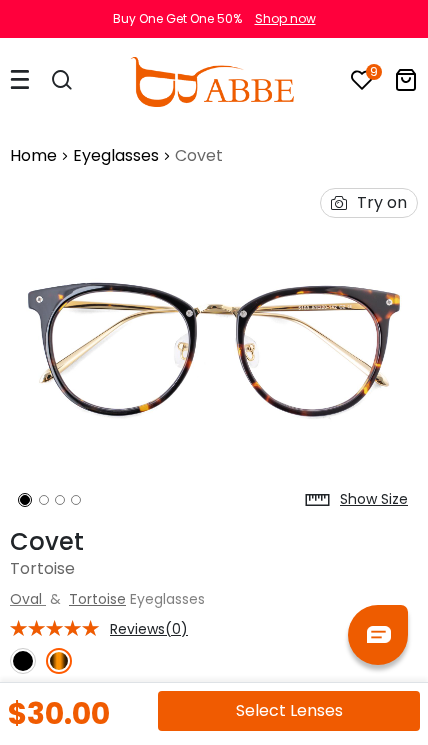 scroll, scrollTop: 1, scrollLeft: 0, axis: vertical 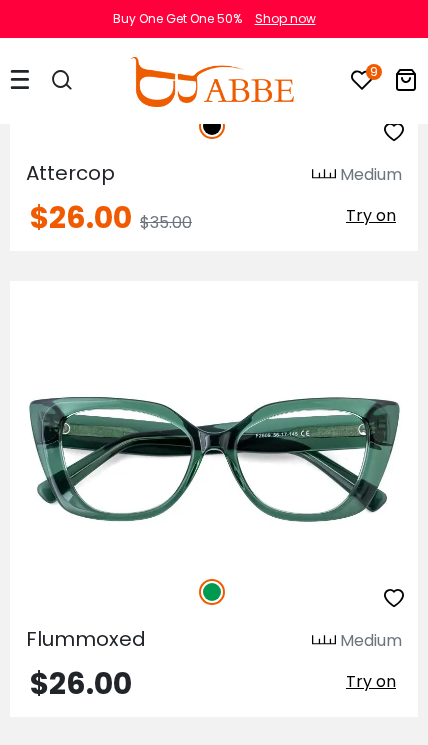 click at bounding box center [0, 0] 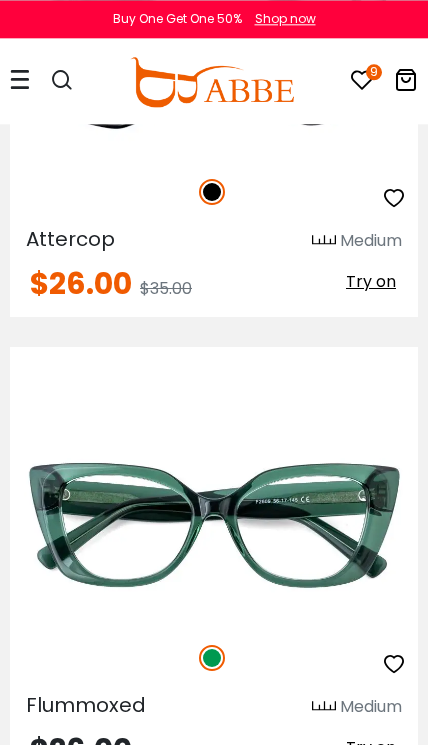 scroll, scrollTop: 7490, scrollLeft: 0, axis: vertical 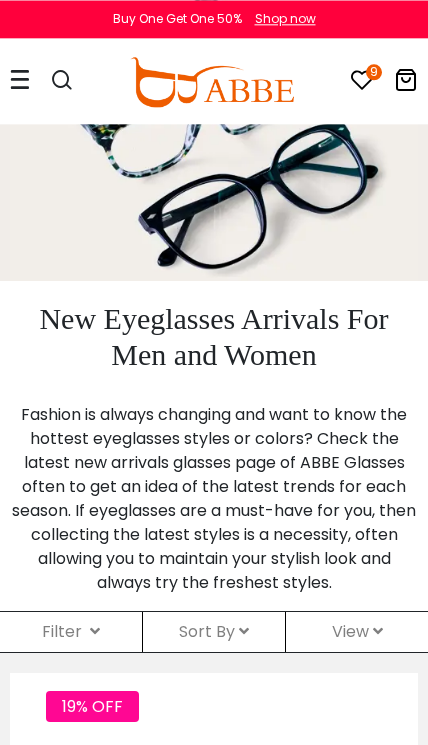 click on "Filter
( )" at bounding box center (71, 632) 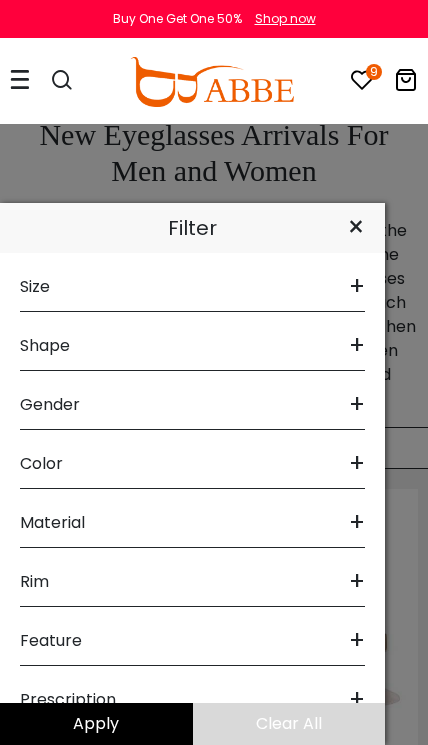 scroll, scrollTop: 311, scrollLeft: 0, axis: vertical 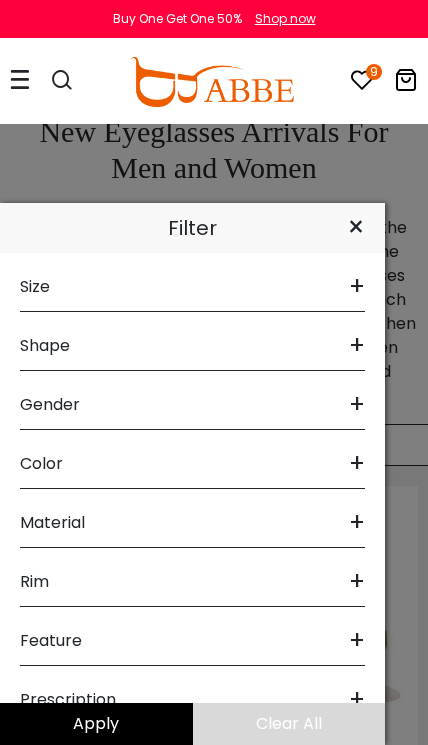 click on "Size
+
Extra-Large (141+mm)
Large (133-140mm)
Medium (126-132mm)
Small (119-125mm)
Extra-Small (100-118mm)
Shape
+
Round" at bounding box center [192, 499] 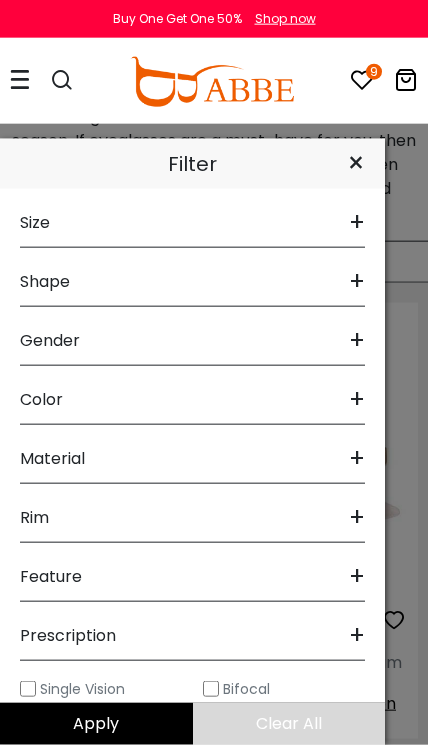 scroll, scrollTop: 495, scrollLeft: 0, axis: vertical 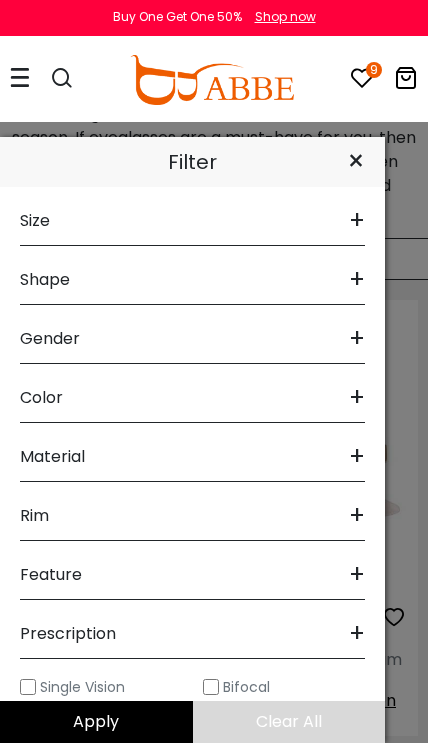 click on "Buy One Get One 50%" at bounding box center [177, 19] 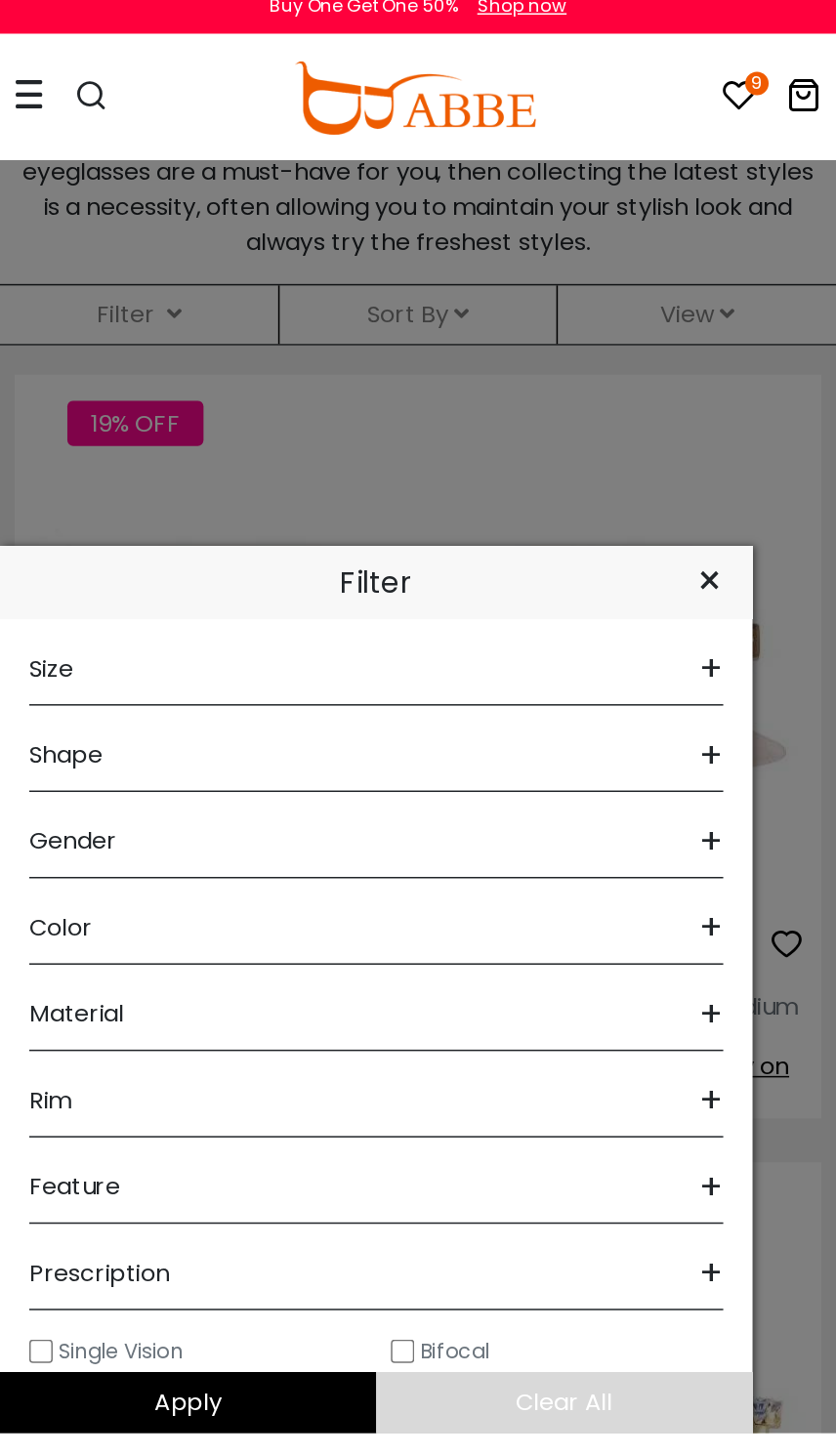 scroll, scrollTop: 611, scrollLeft: 0, axis: vertical 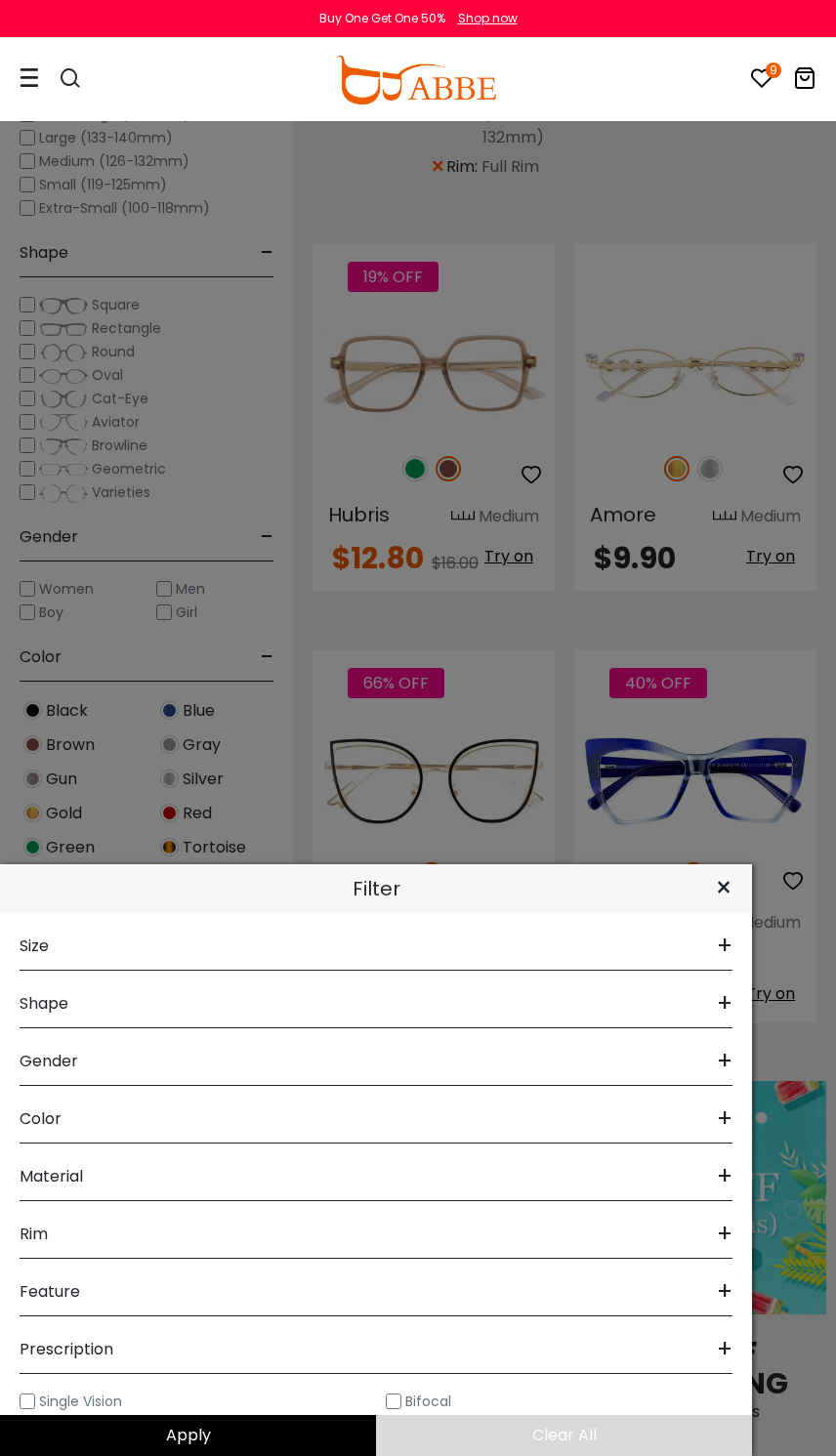 click at bounding box center [418, 728] 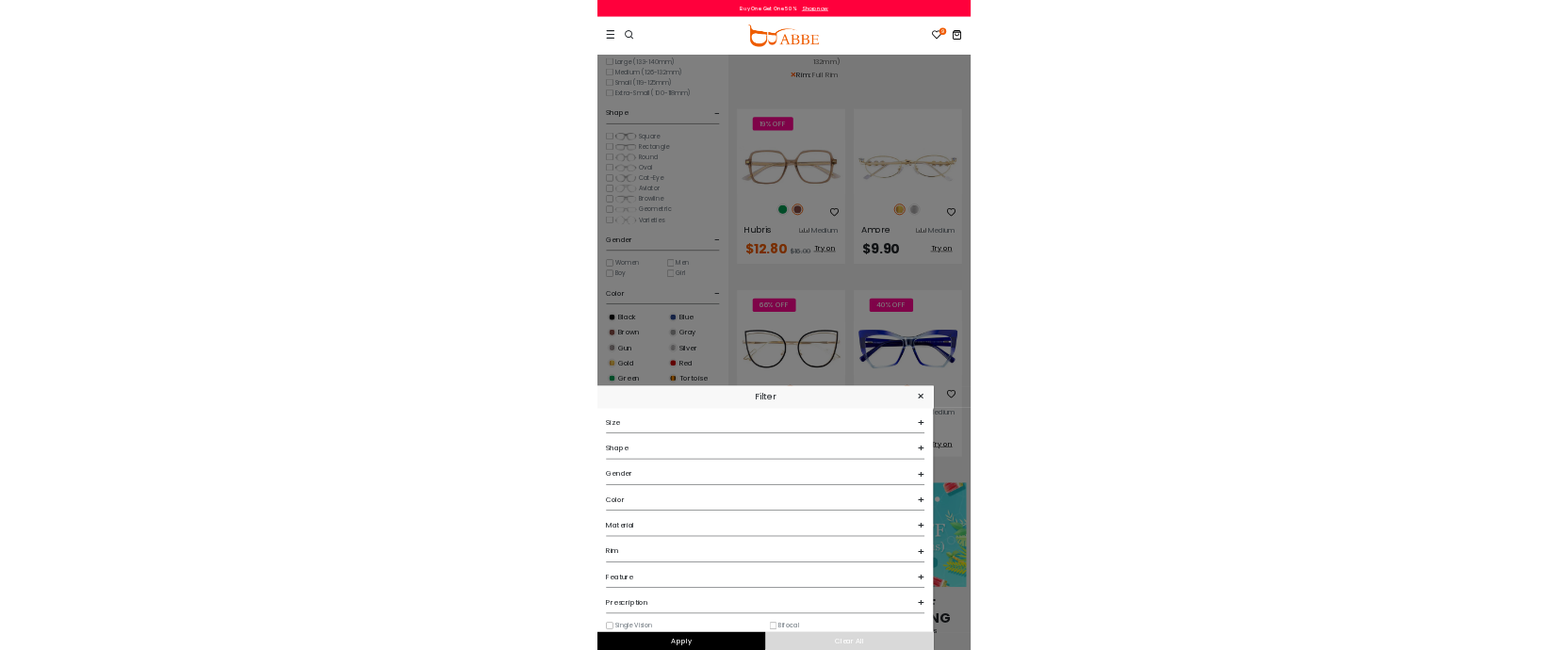 scroll, scrollTop: 889, scrollLeft: 0, axis: vertical 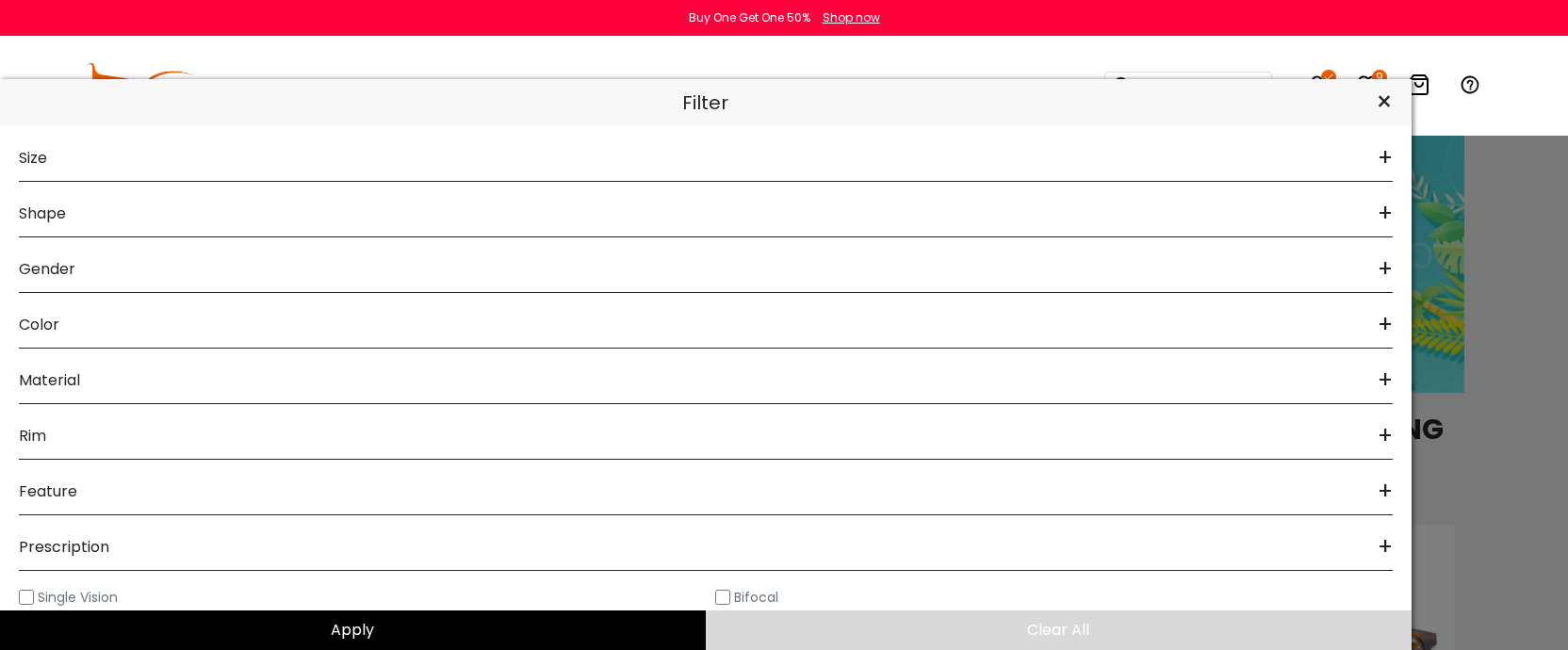 click at bounding box center (784, 325) 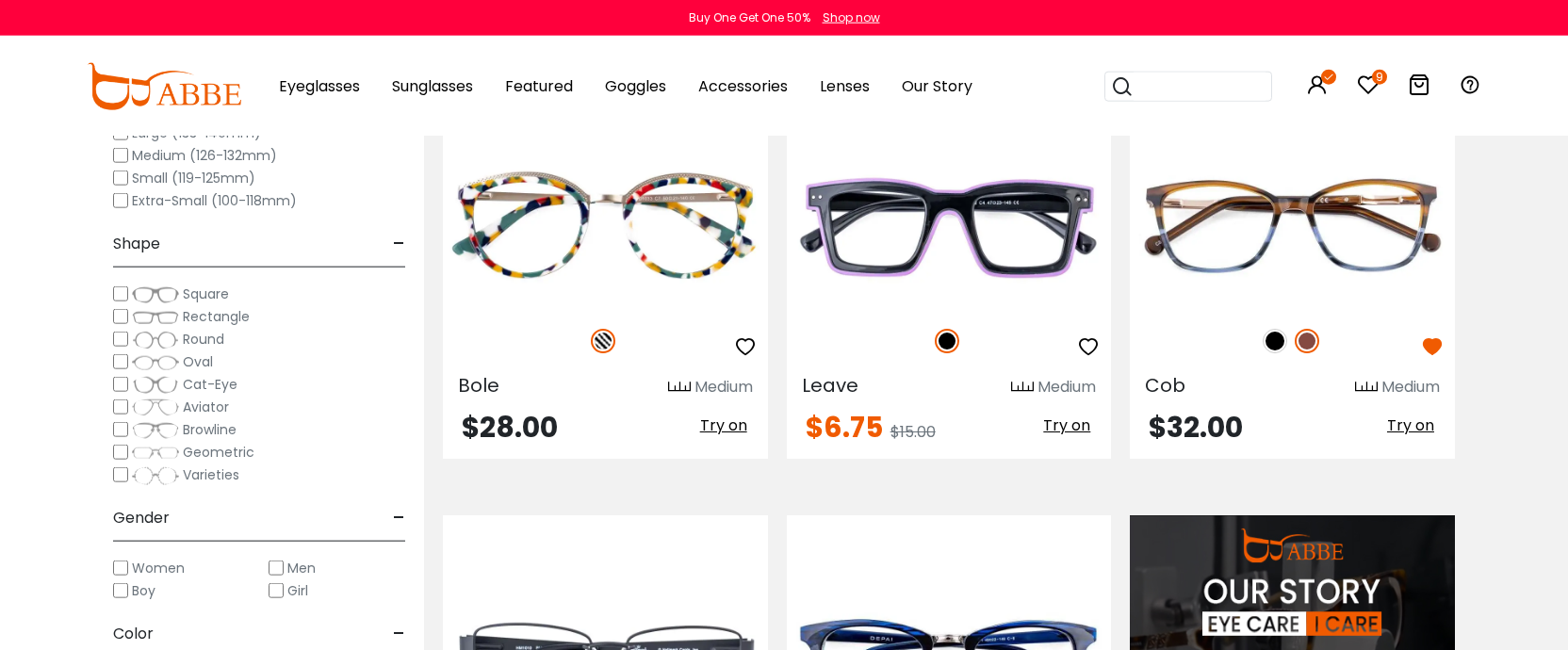 scroll, scrollTop: 1342, scrollLeft: 0, axis: vertical 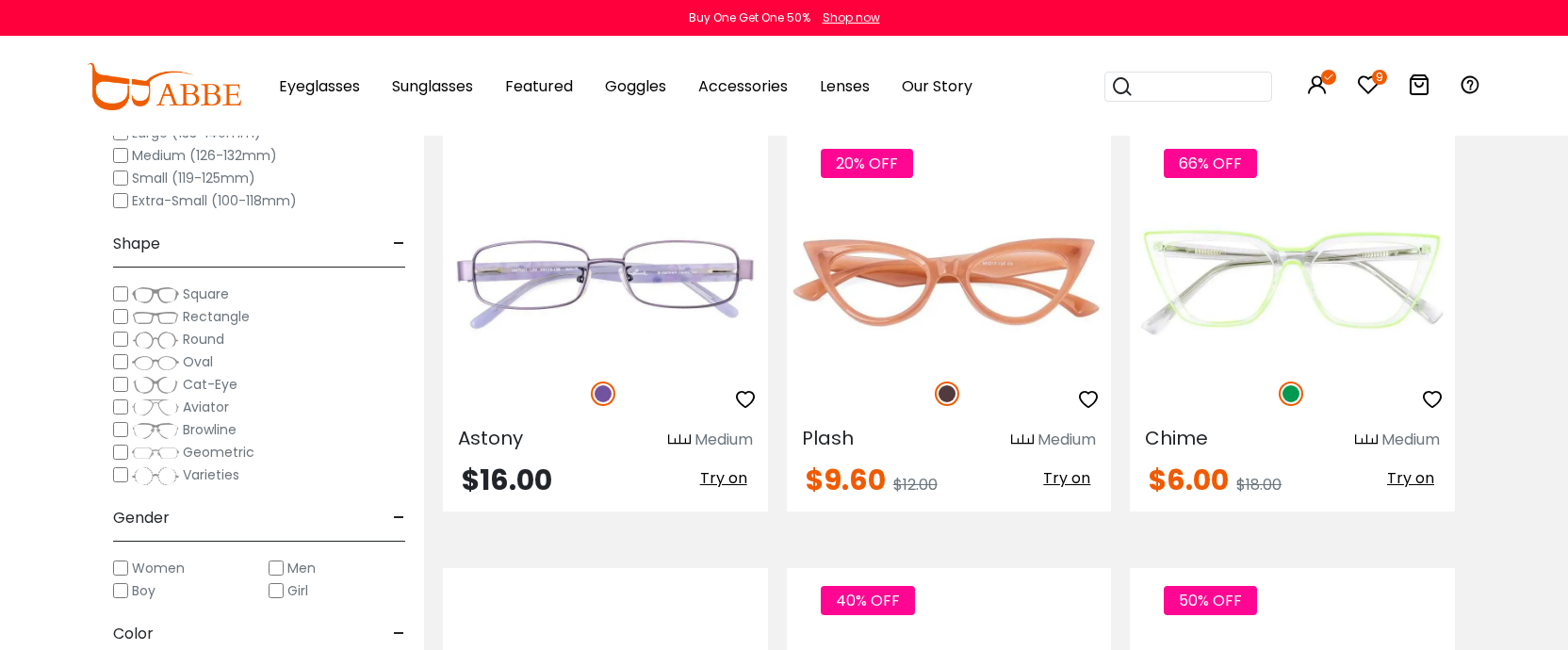 click at bounding box center [0, 0] 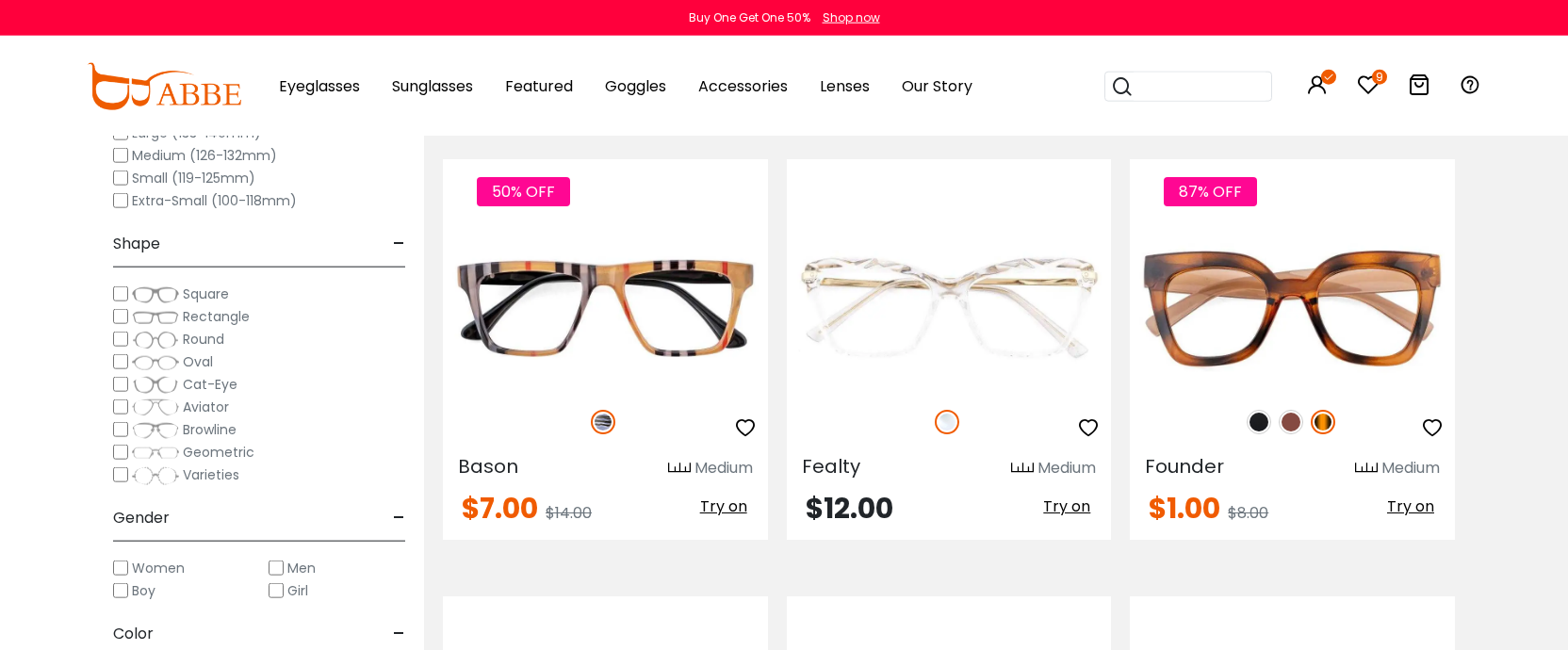 scroll, scrollTop: 6505, scrollLeft: 0, axis: vertical 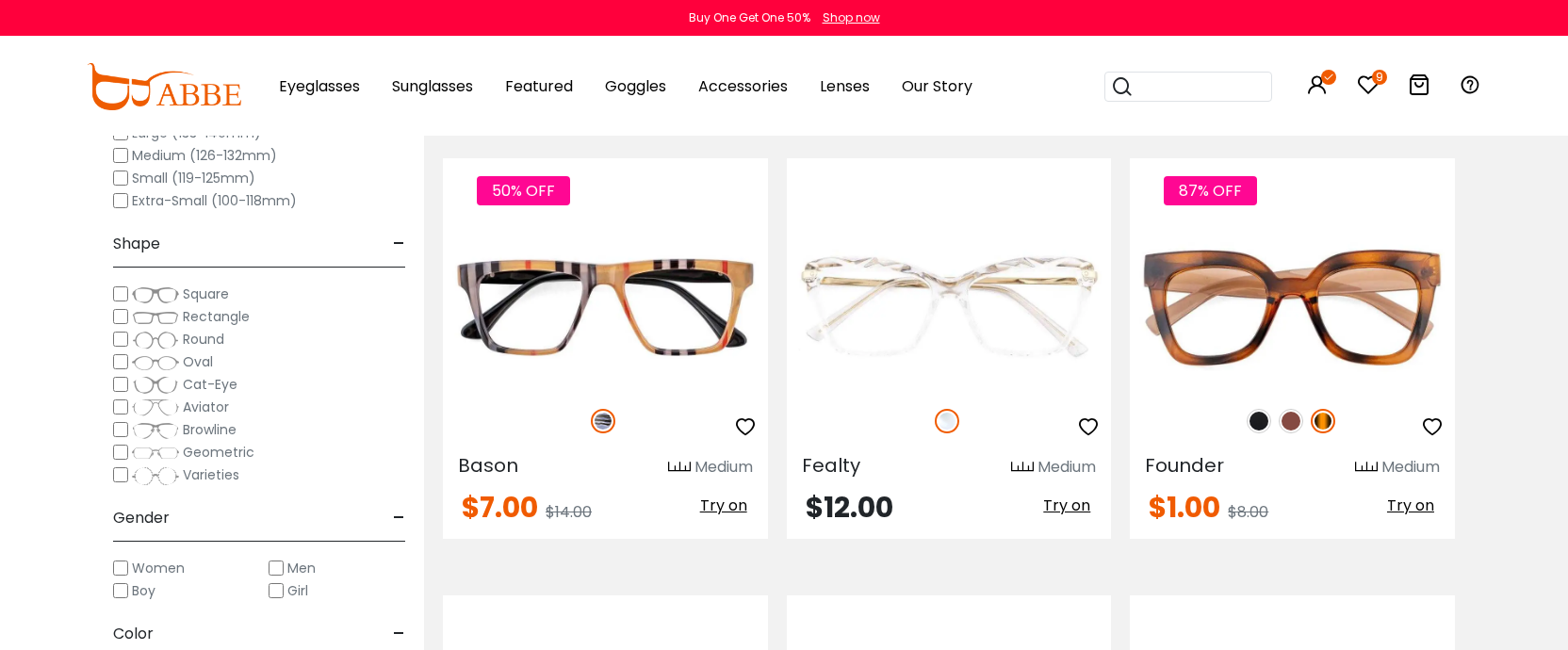 click at bounding box center (0, 0) 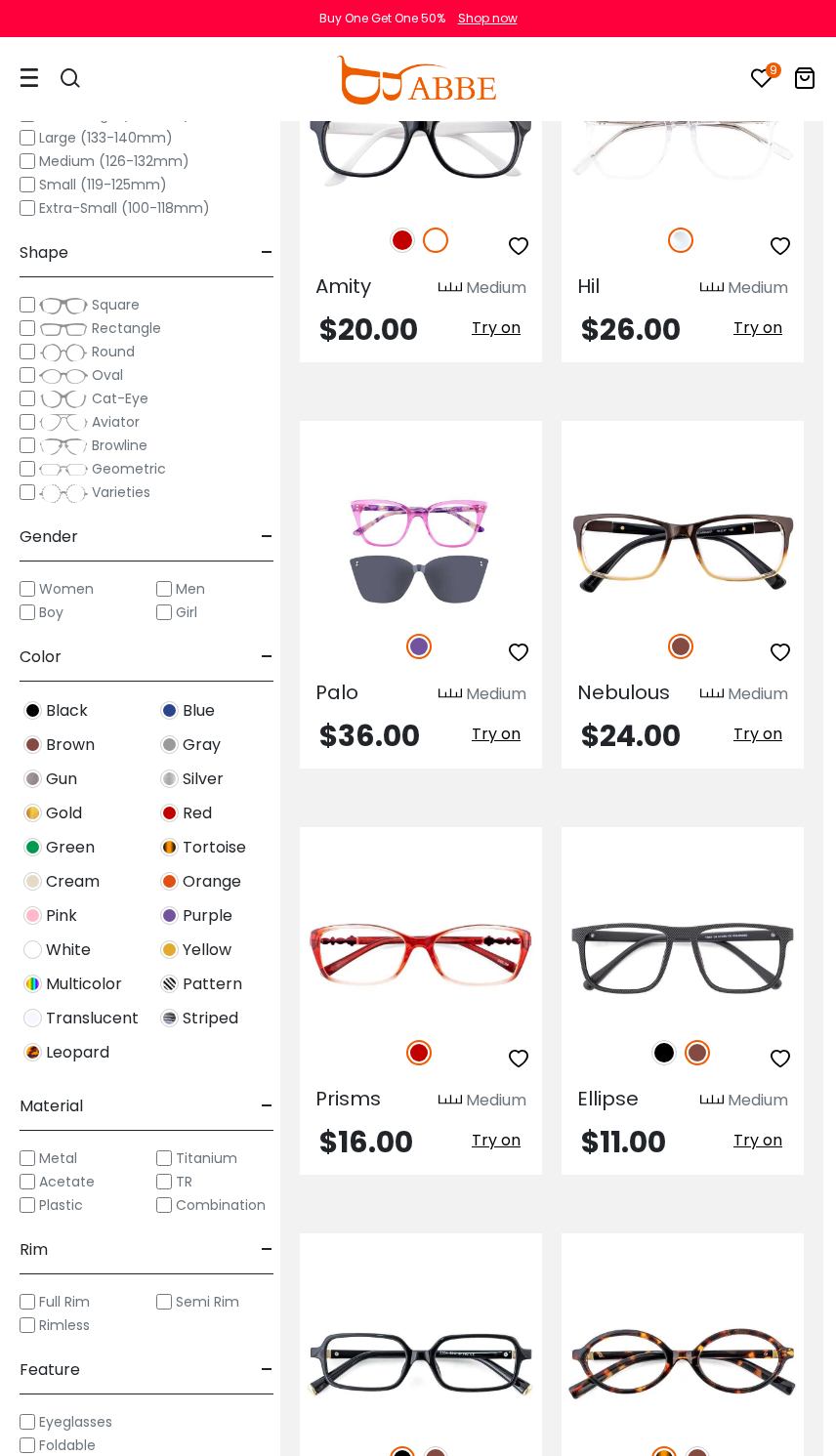 scroll, scrollTop: 10311, scrollLeft: 13, axis: both 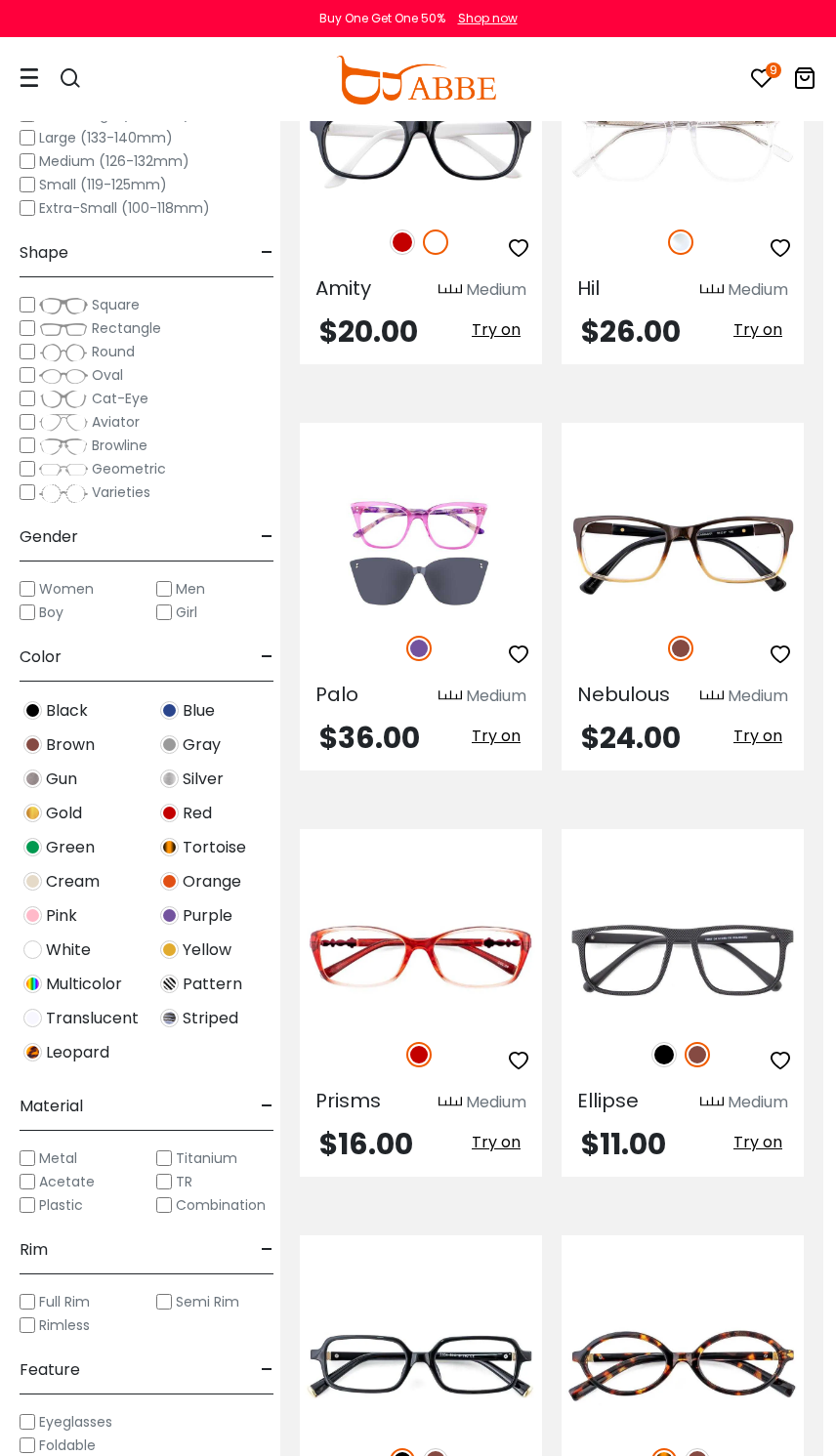 click at bounding box center (0, 0) 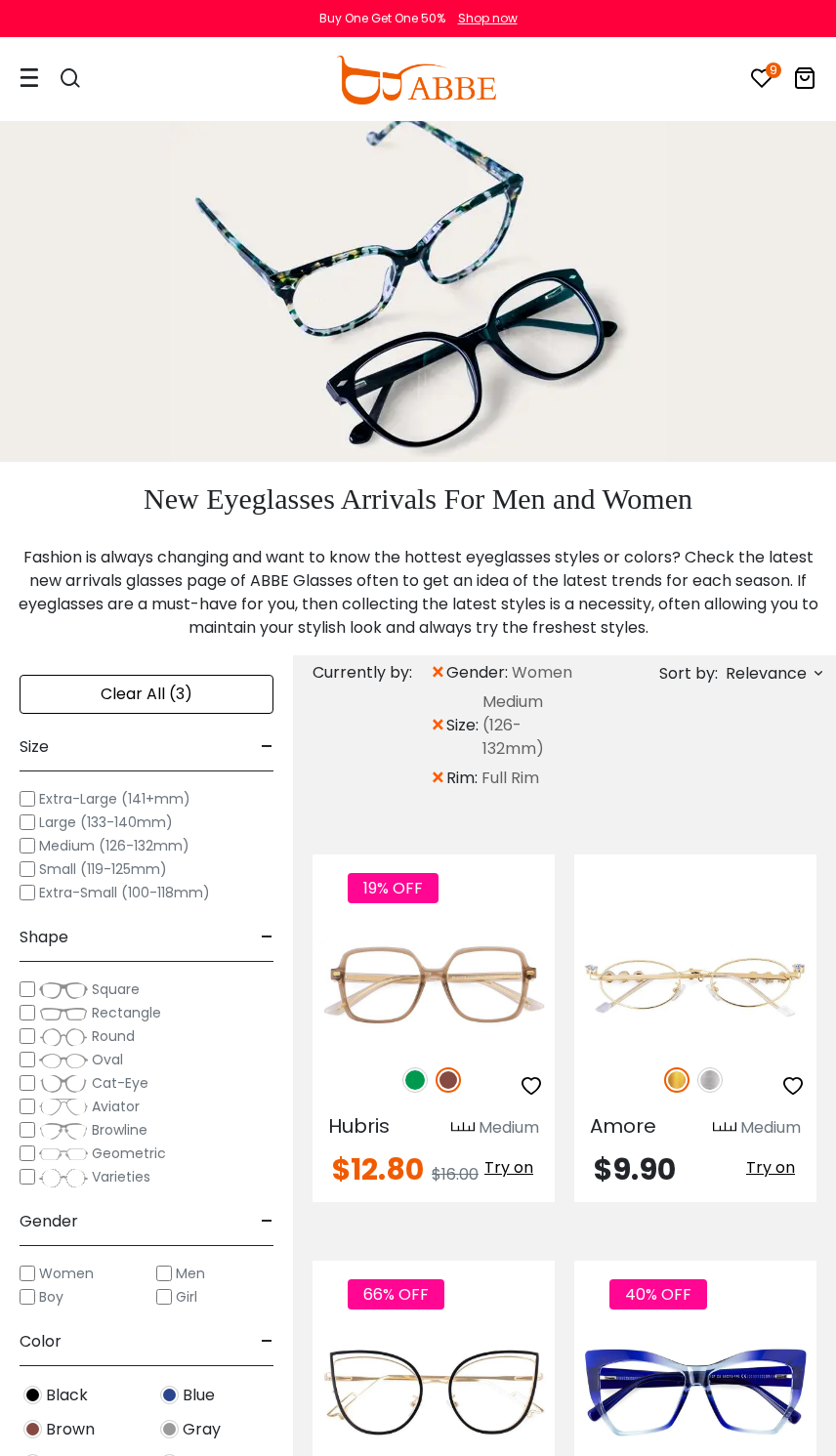 scroll, scrollTop: 0, scrollLeft: 0, axis: both 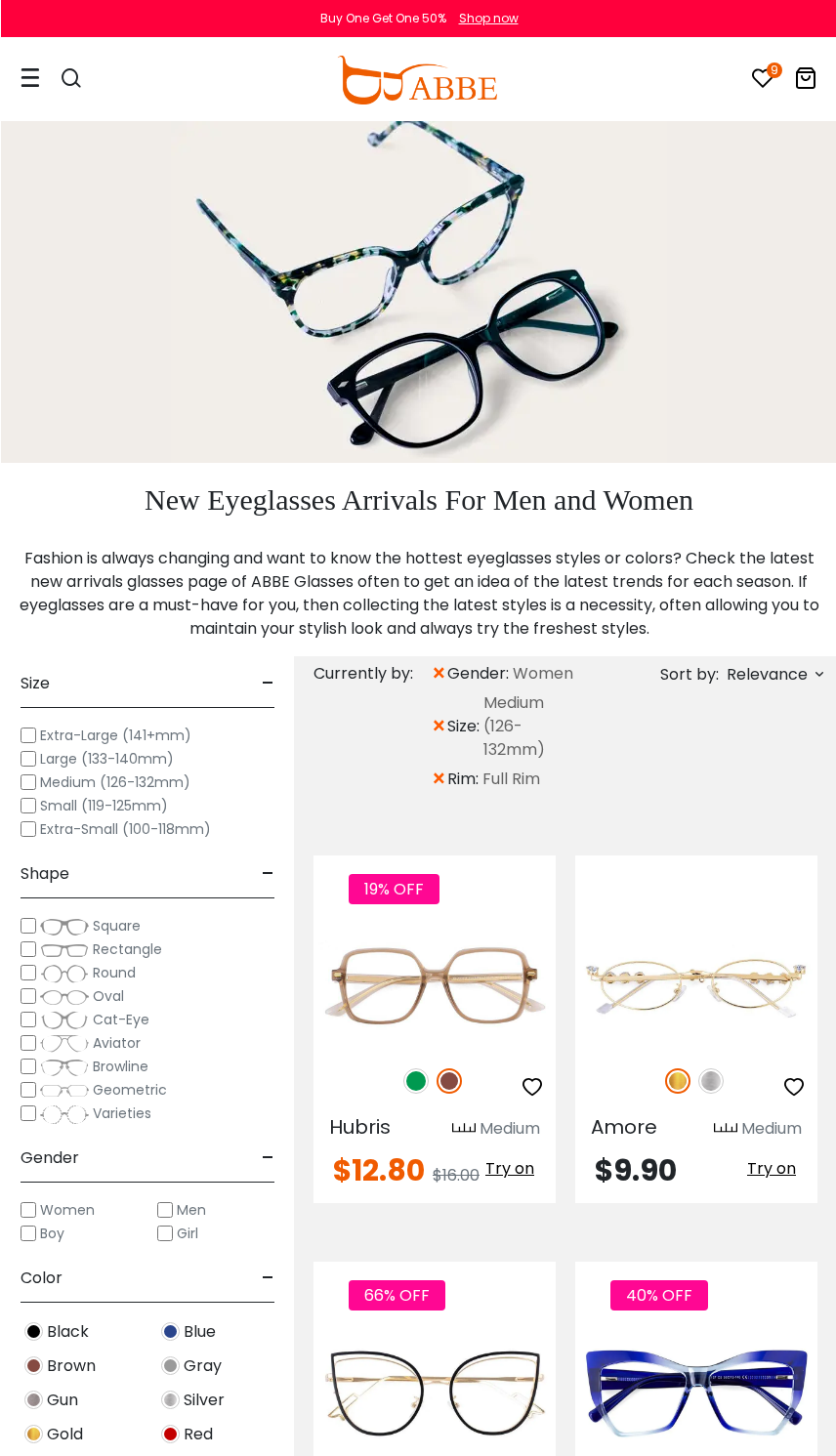 click on "Large (133-140mm)" at bounding box center [105, 759] 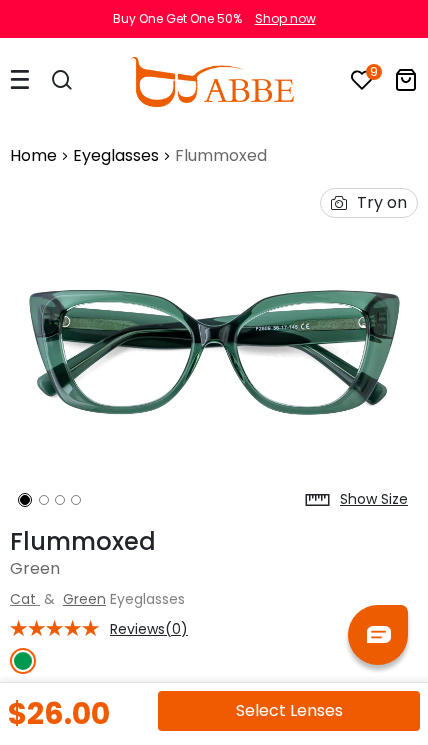 scroll, scrollTop: 4, scrollLeft: 0, axis: vertical 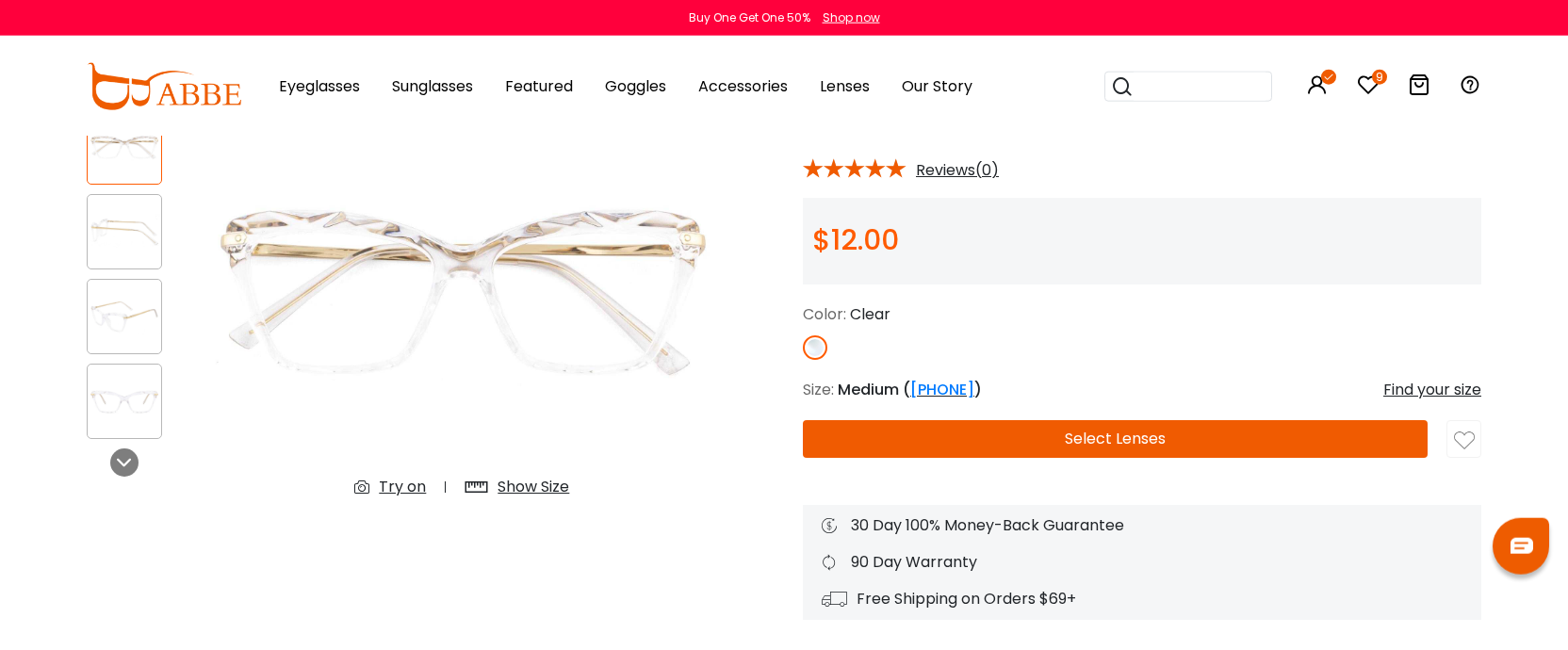 click at bounding box center [124, 317] 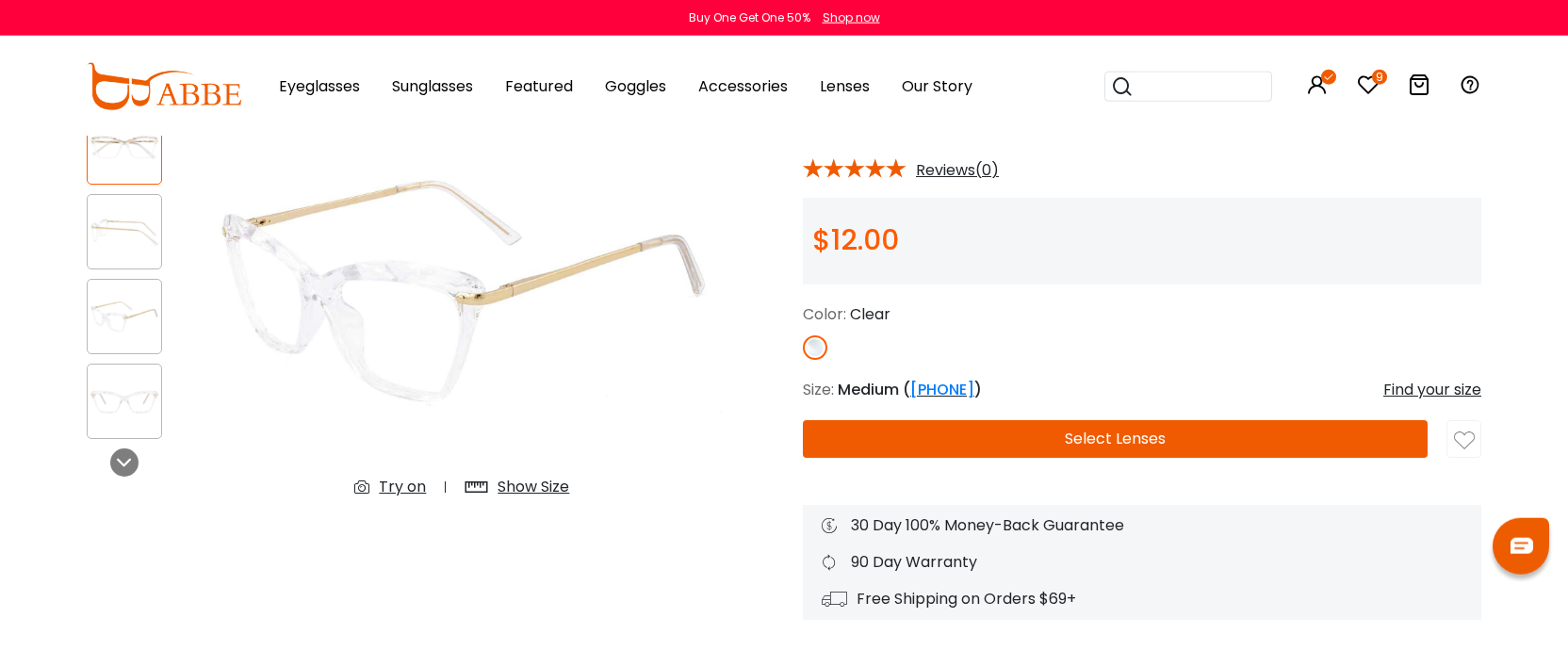 scroll, scrollTop: 144, scrollLeft: 0, axis: vertical 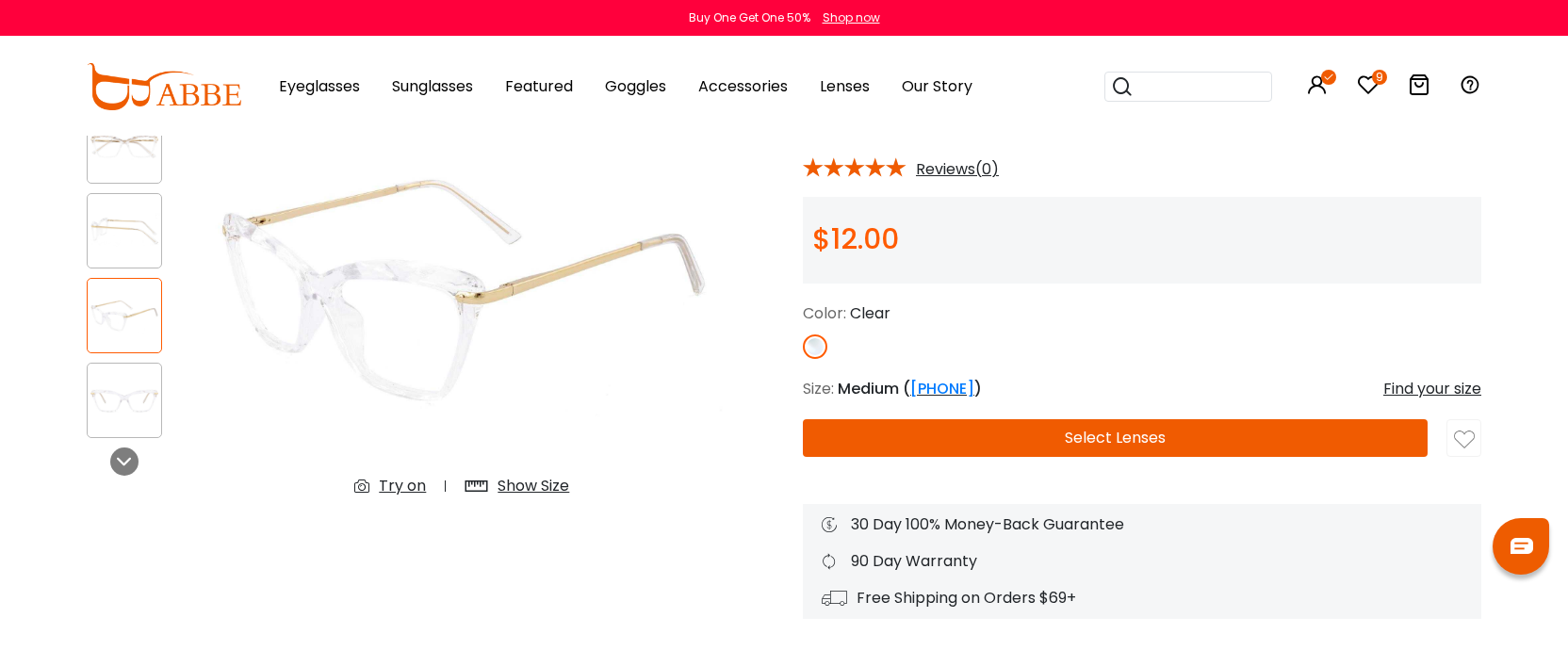 click at bounding box center [124, 400] 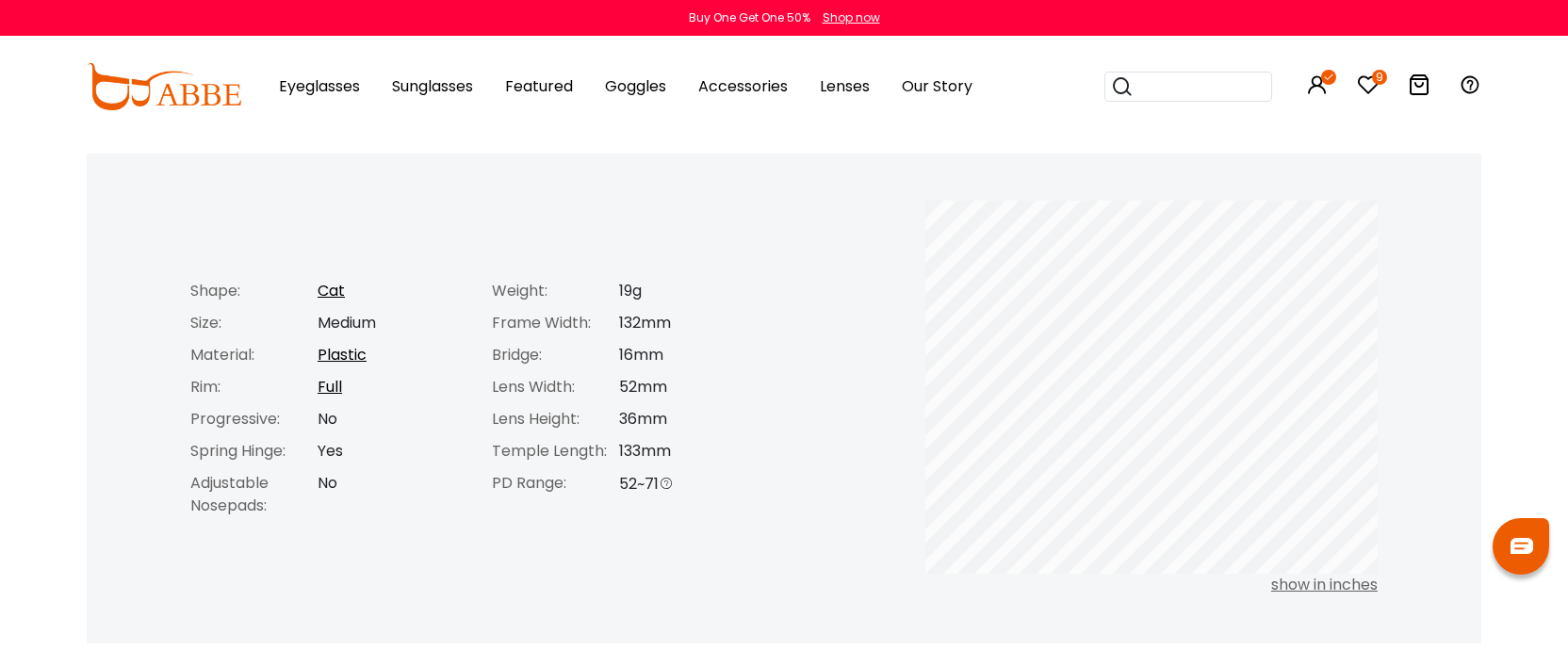 scroll, scrollTop: 714, scrollLeft: 0, axis: vertical 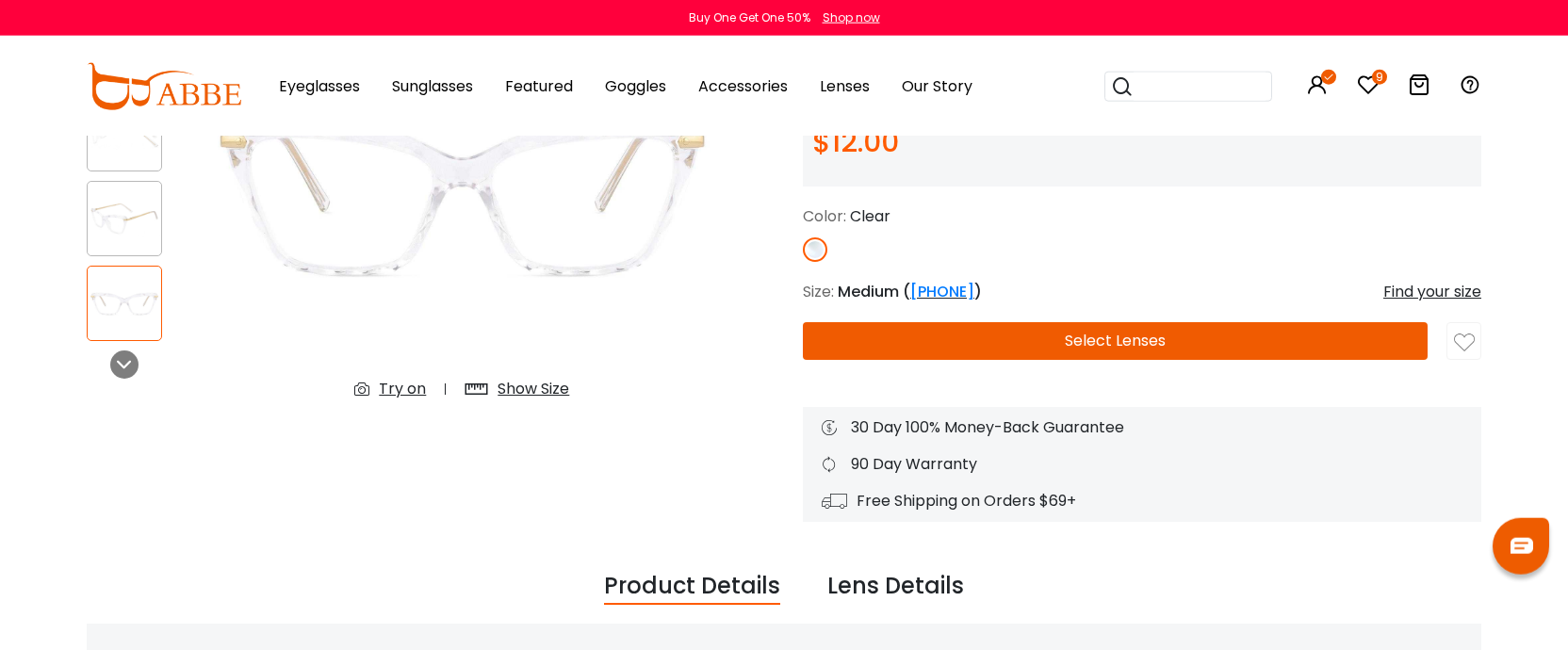 click on "Lens Details" at bounding box center [895, 587] 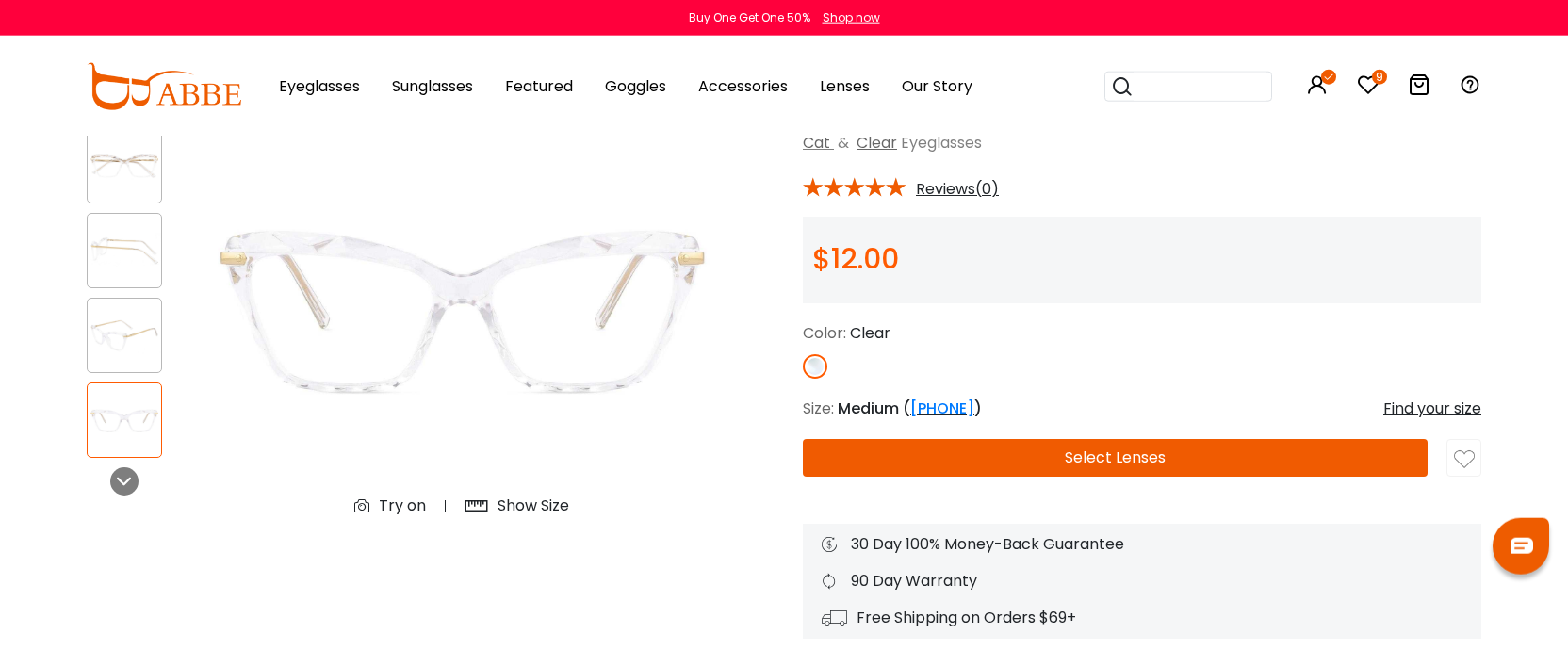 scroll, scrollTop: 126, scrollLeft: 0, axis: vertical 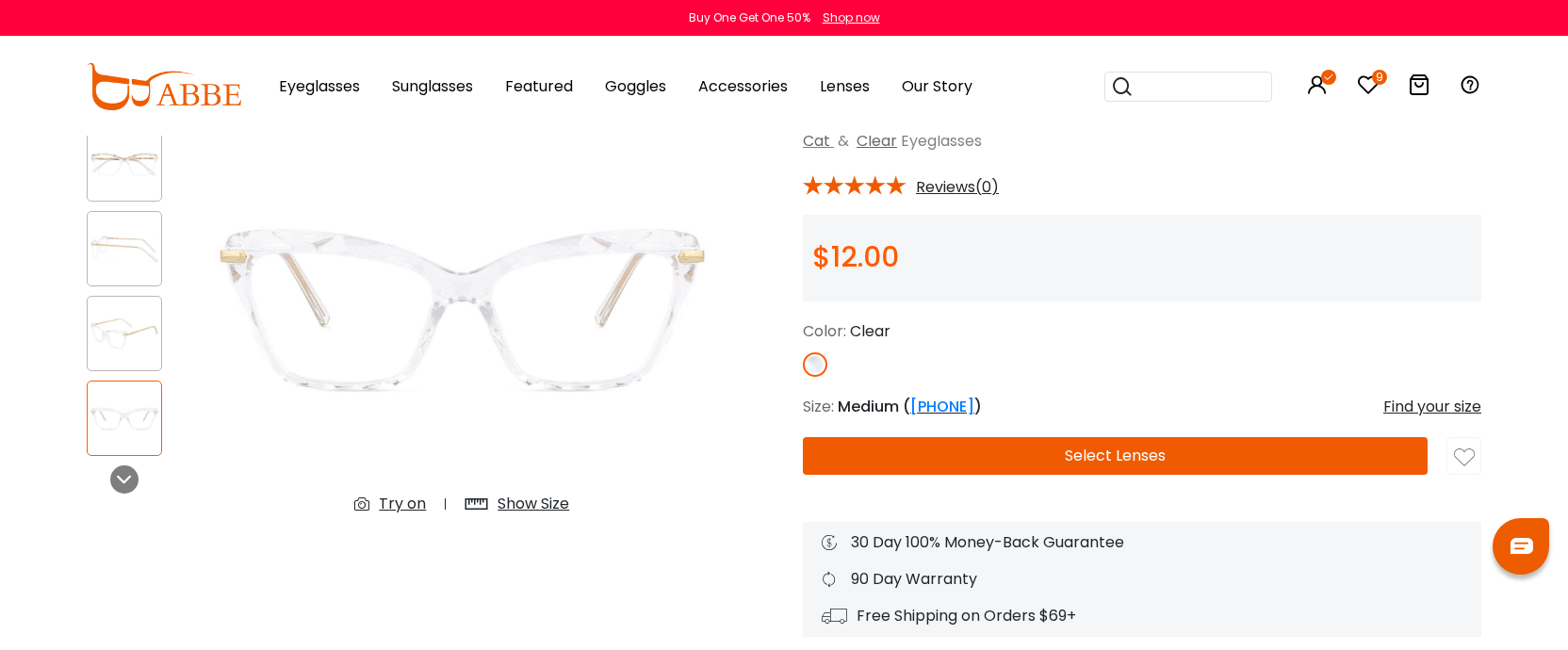 click at bounding box center [1464, 458] 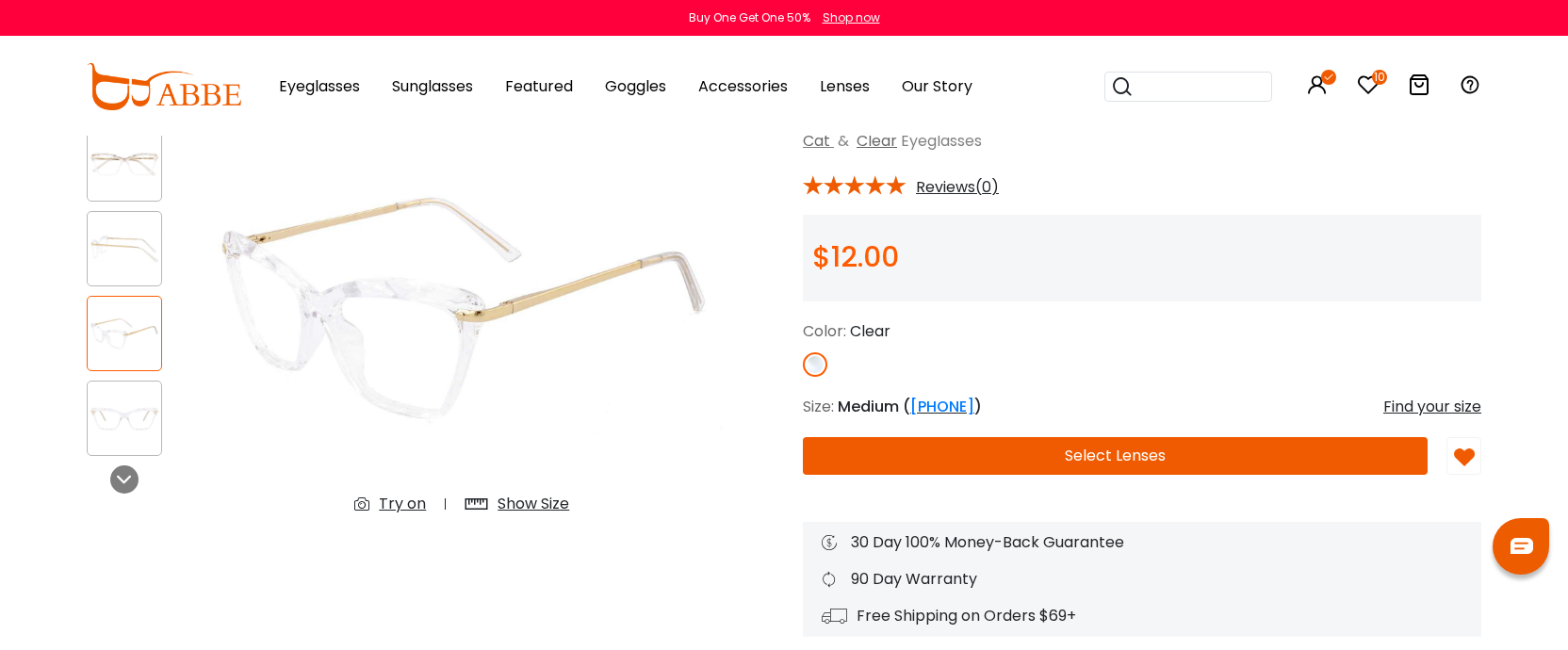 click at bounding box center (124, 333) 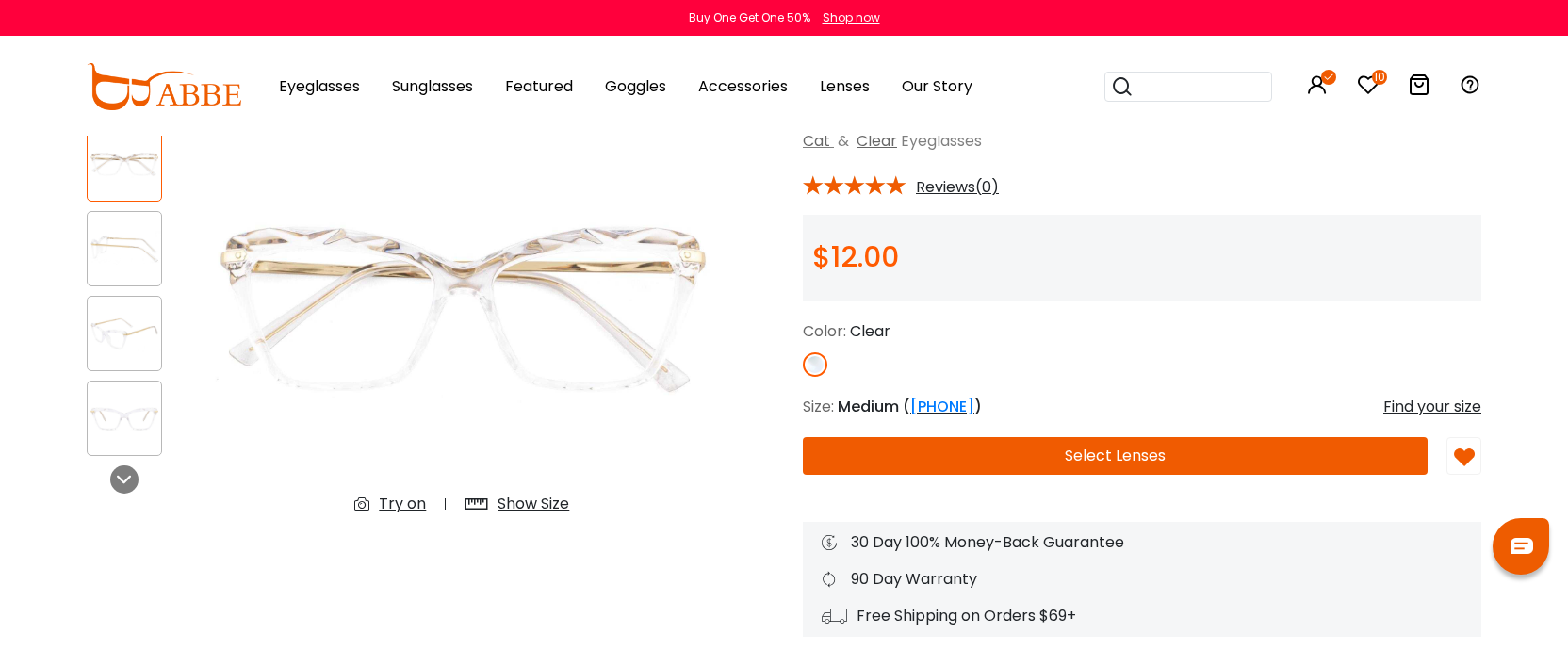 click at bounding box center (462, 309) 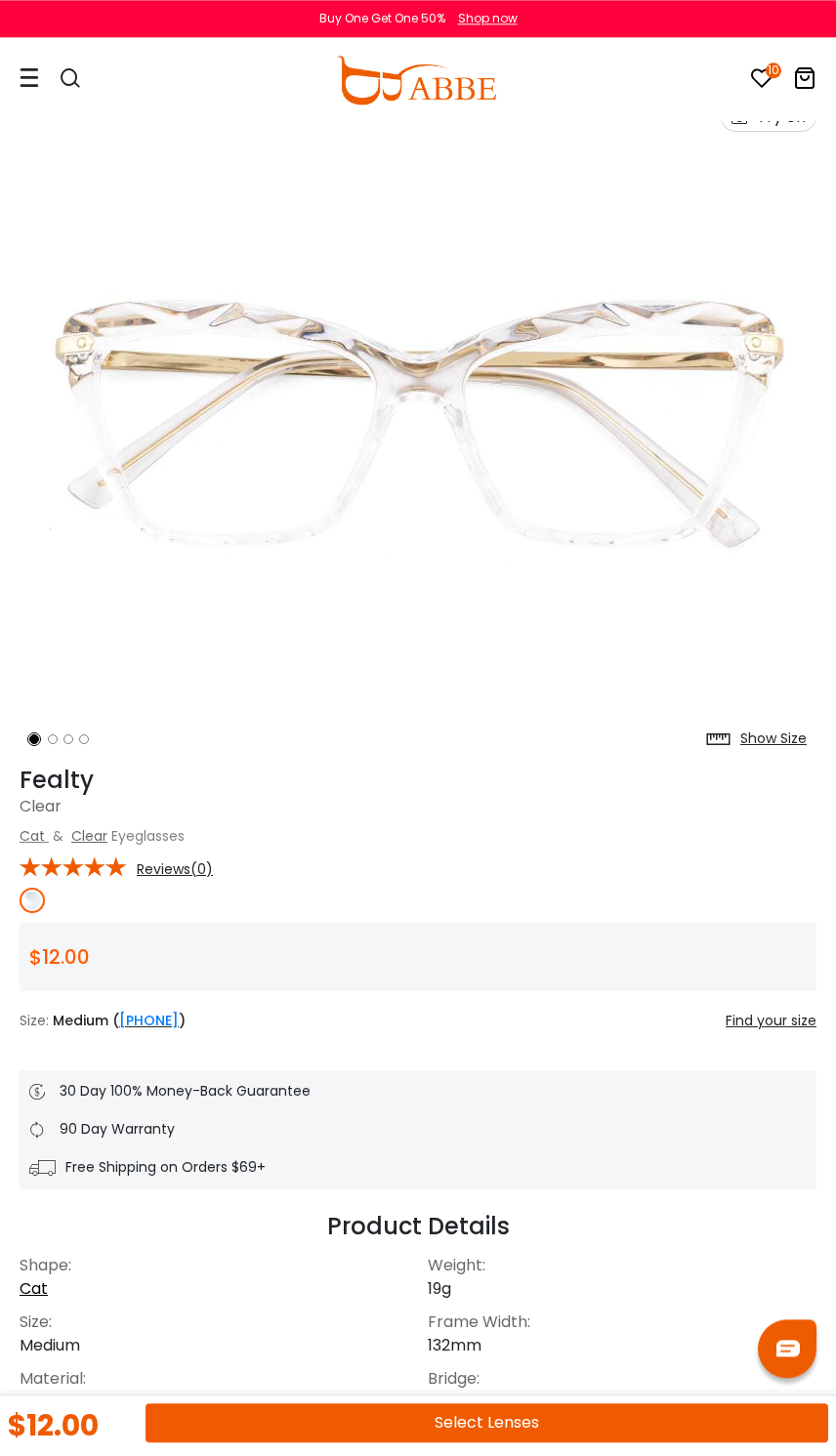 scroll, scrollTop: 0, scrollLeft: 0, axis: both 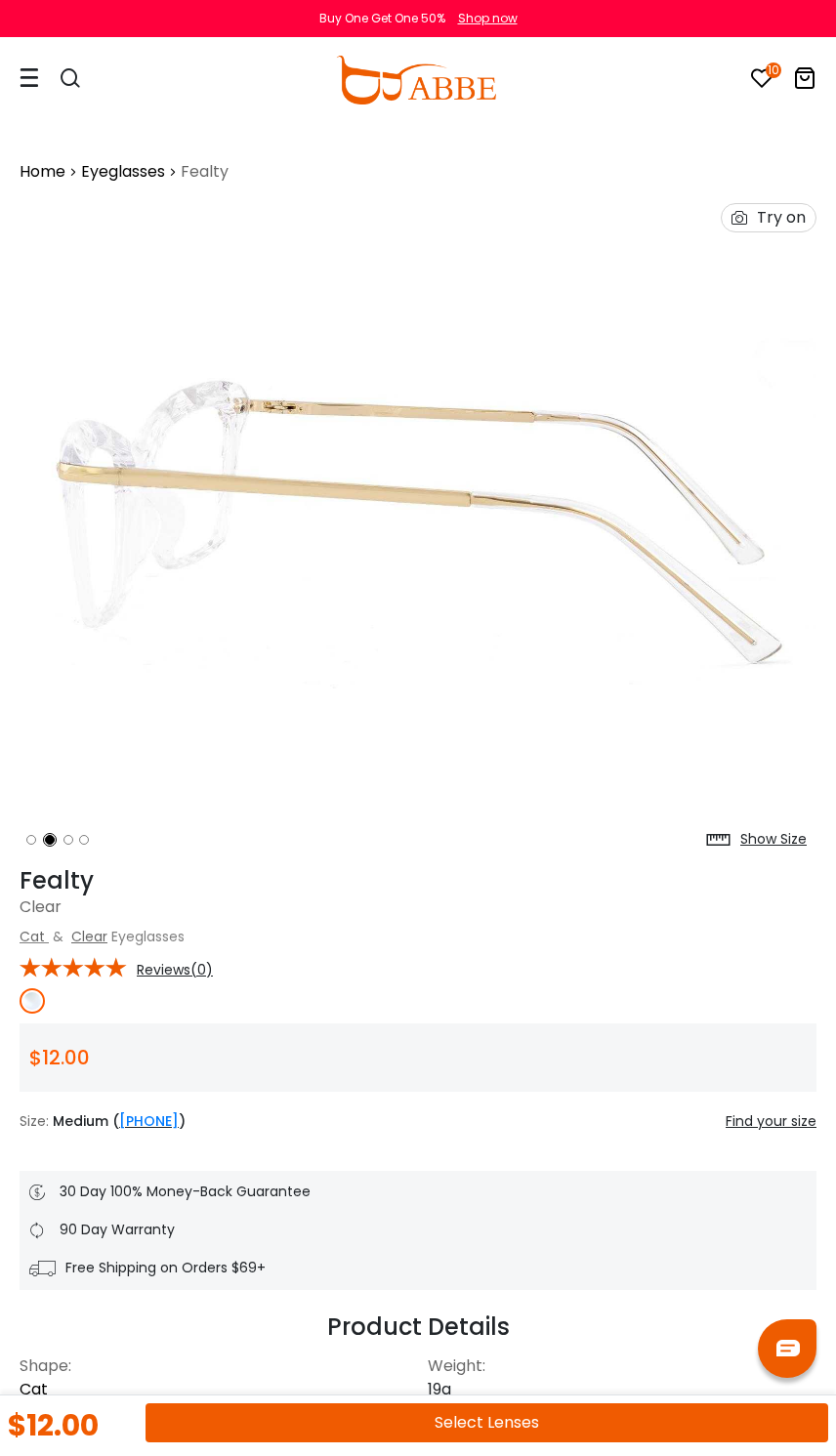 click on "Clear" at bounding box center (89, 936) 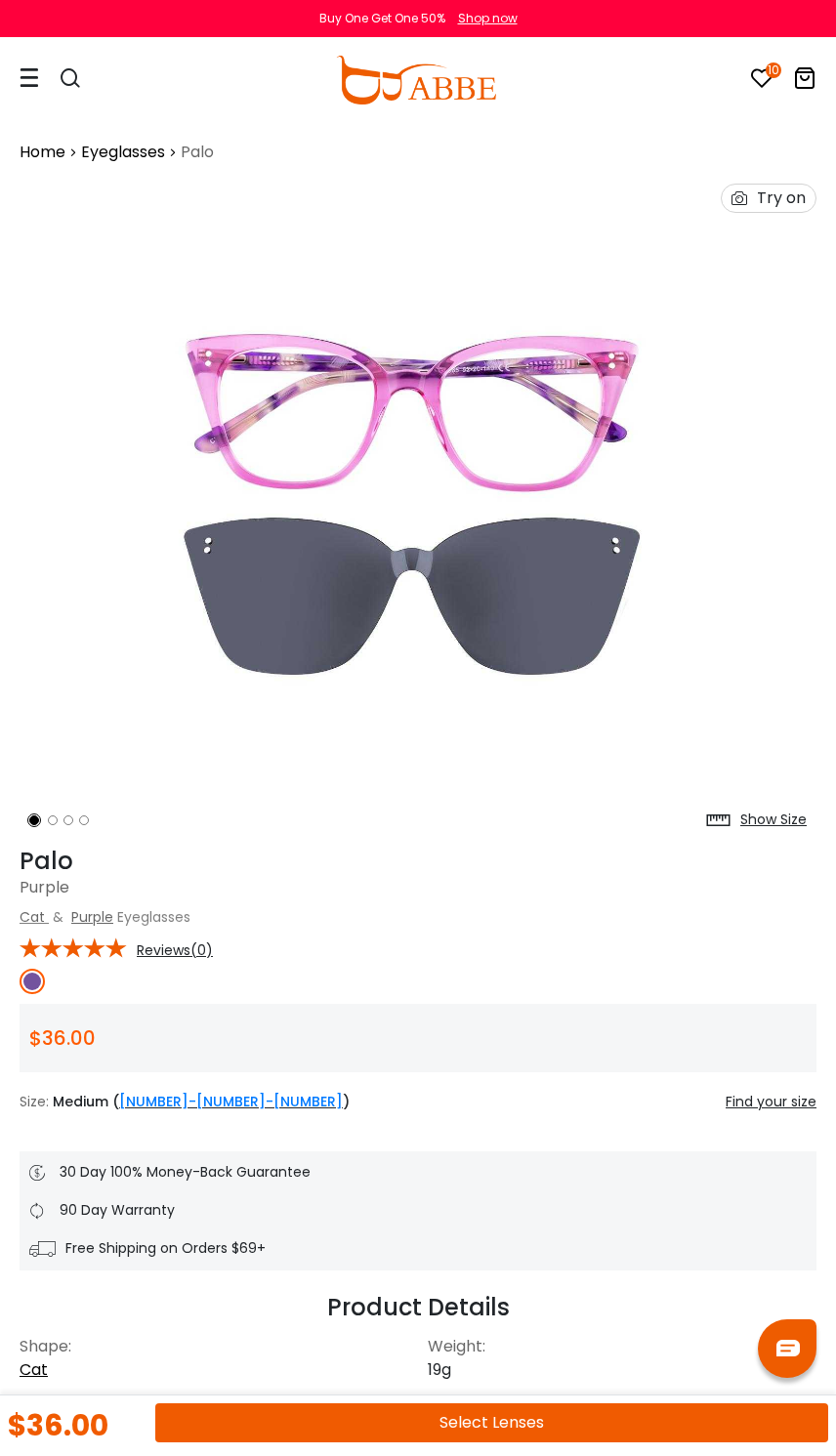 scroll, scrollTop: 0, scrollLeft: 0, axis: both 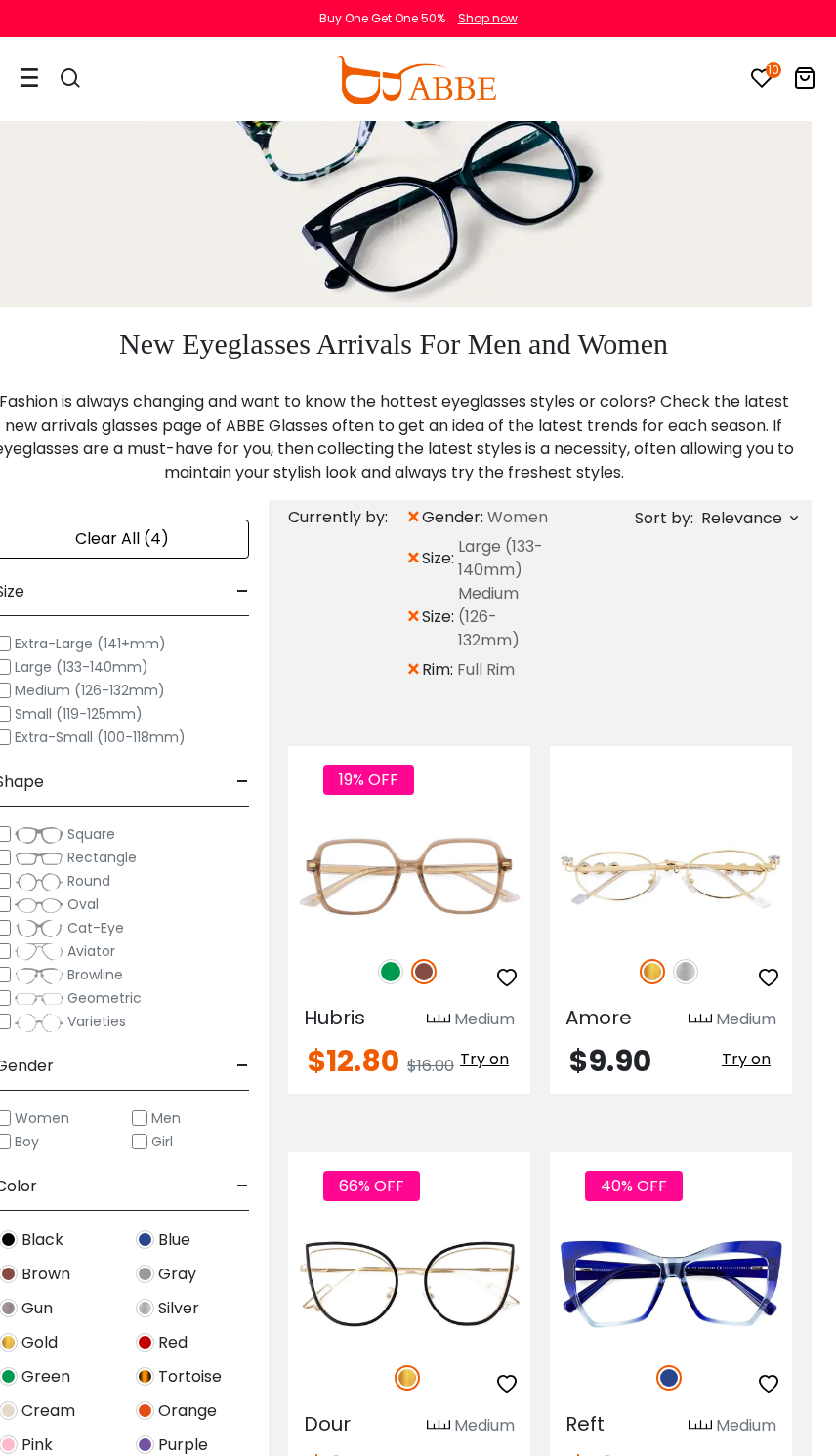 click on "Relevance" at bounding box center [741, 519] 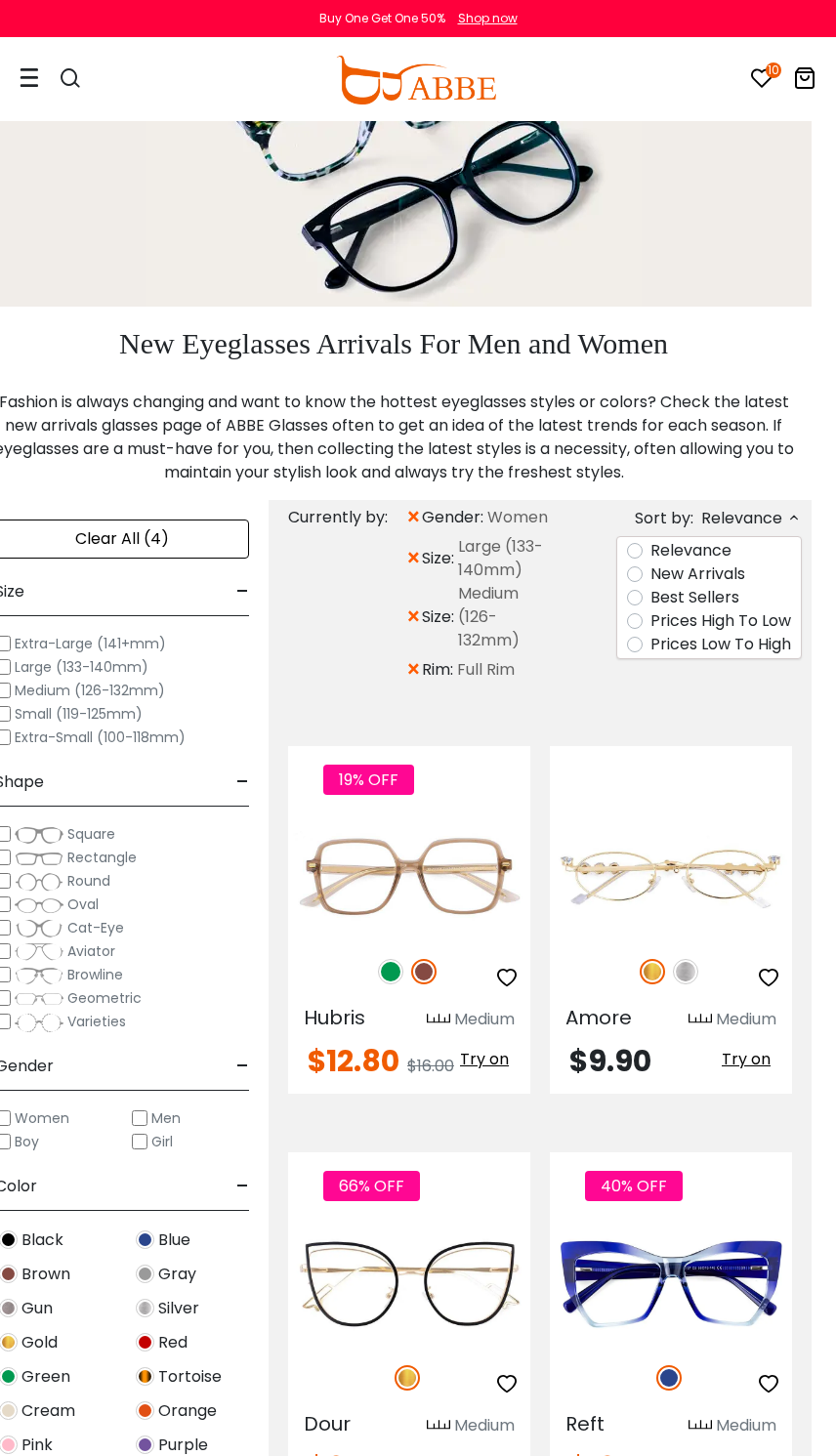 click on "New Arrivals" at bounding box center (697, 574) 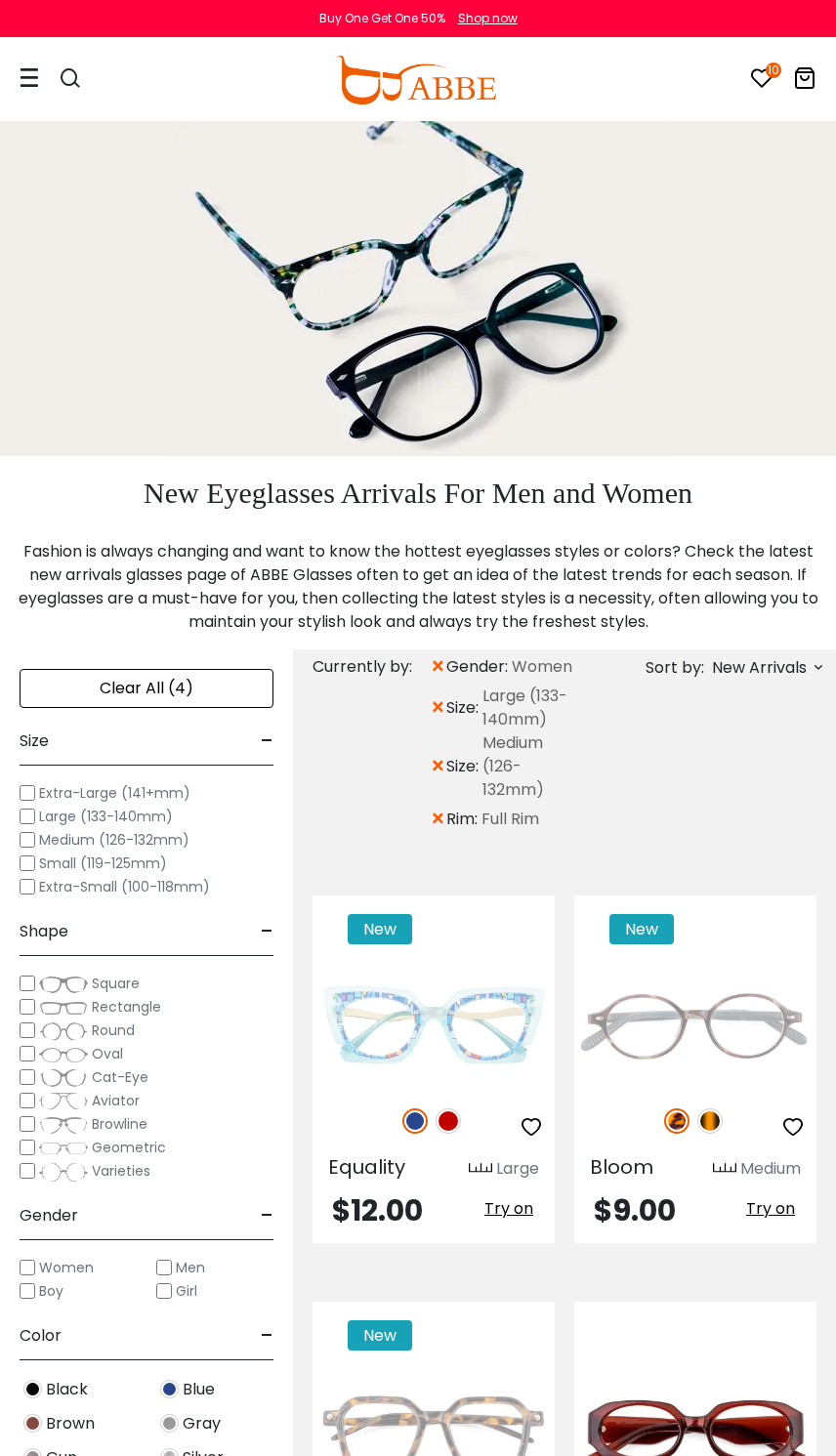 scroll, scrollTop: 0, scrollLeft: 0, axis: both 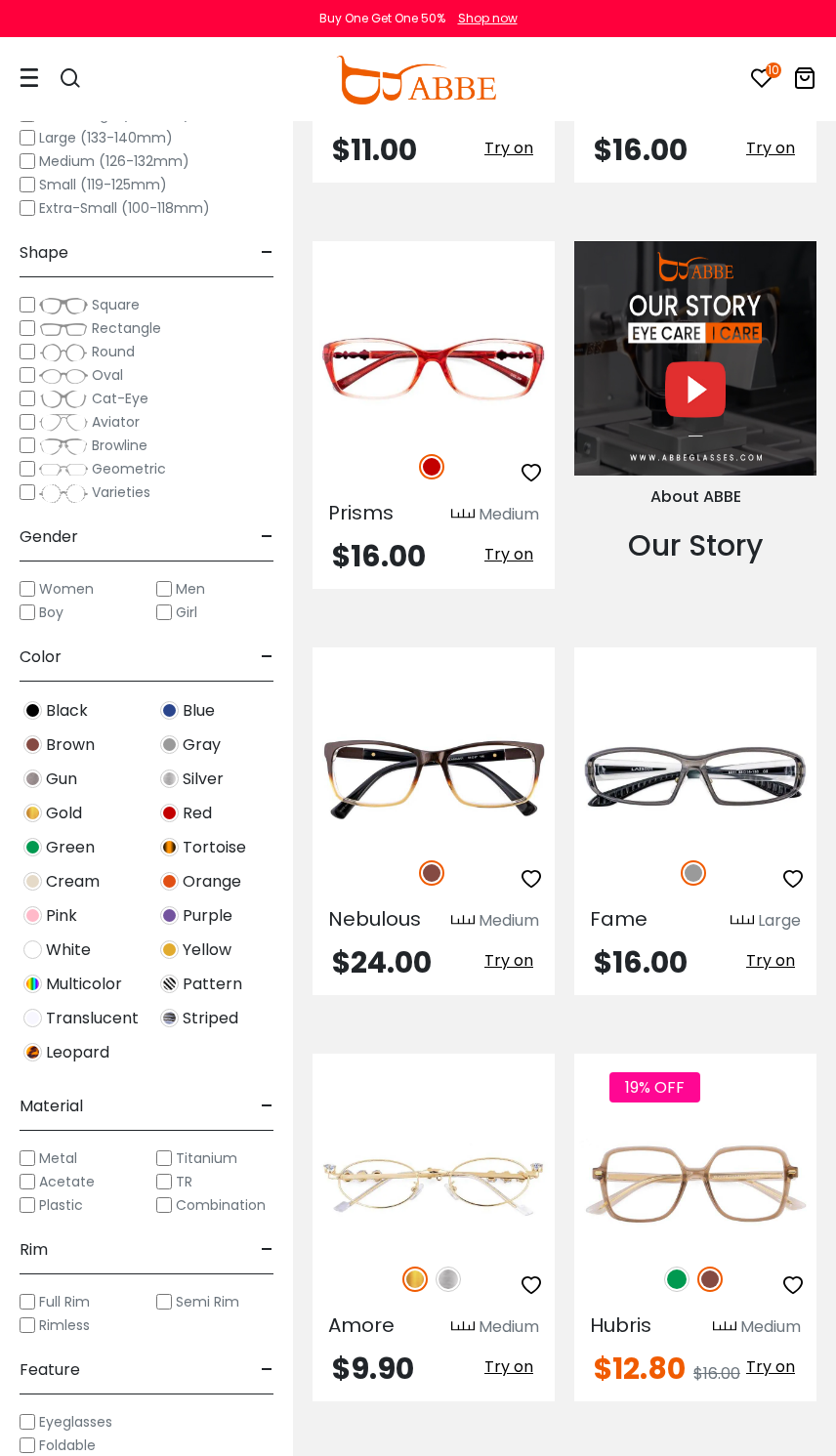 click at bounding box center (0, 0) 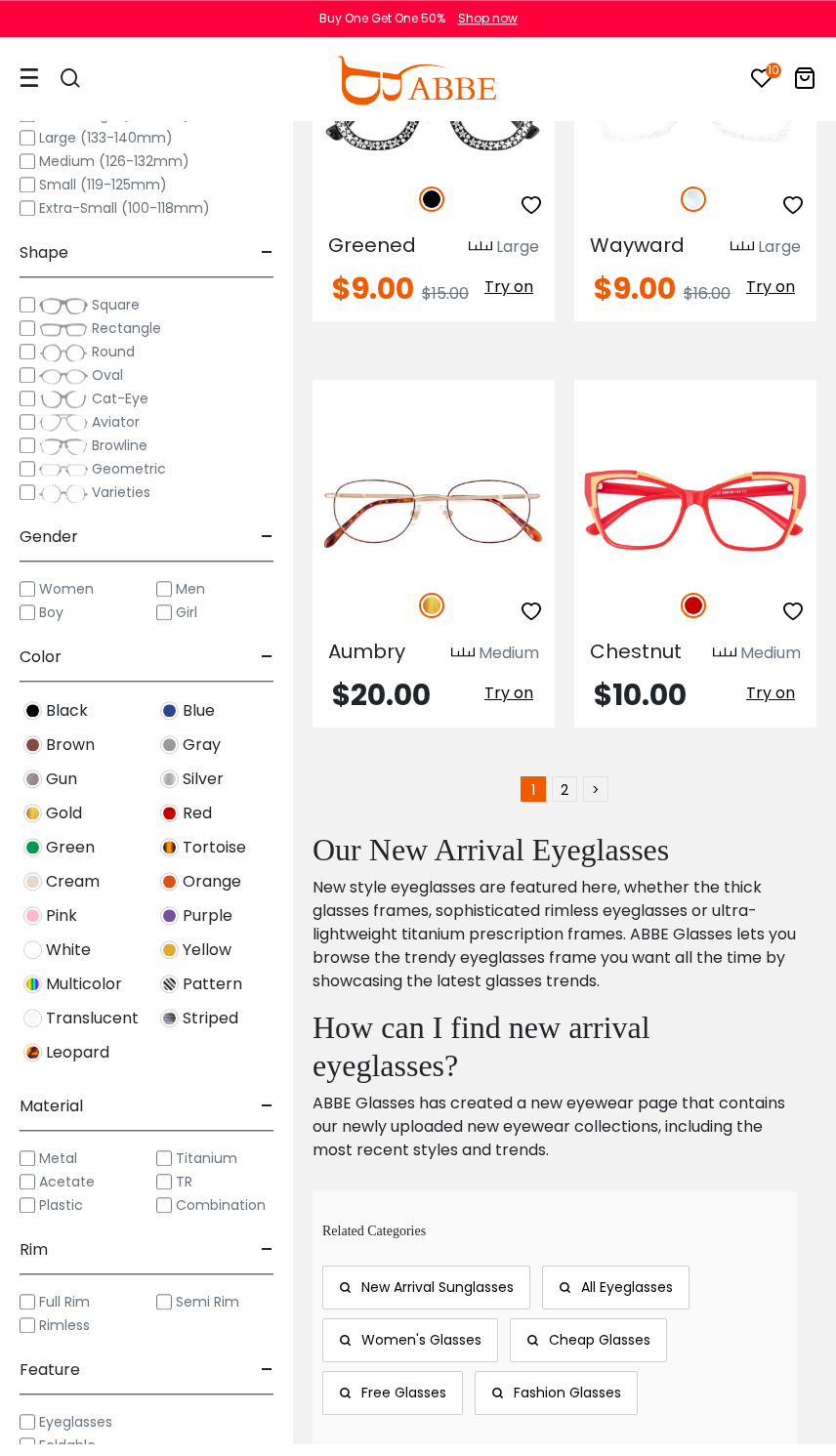 scroll, scrollTop: 12500, scrollLeft: 0, axis: vertical 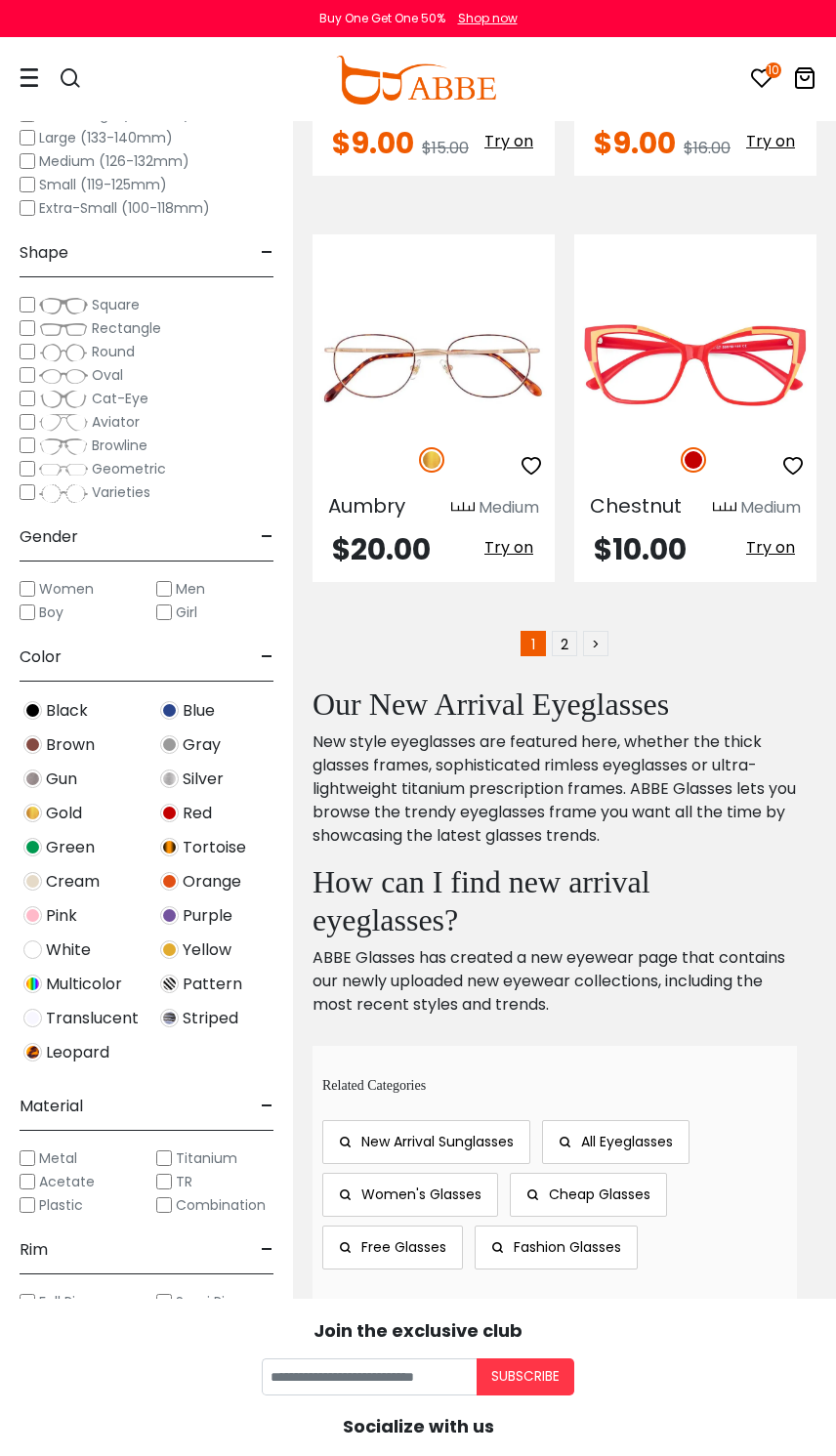 click on "2" at bounding box center (564, 644) 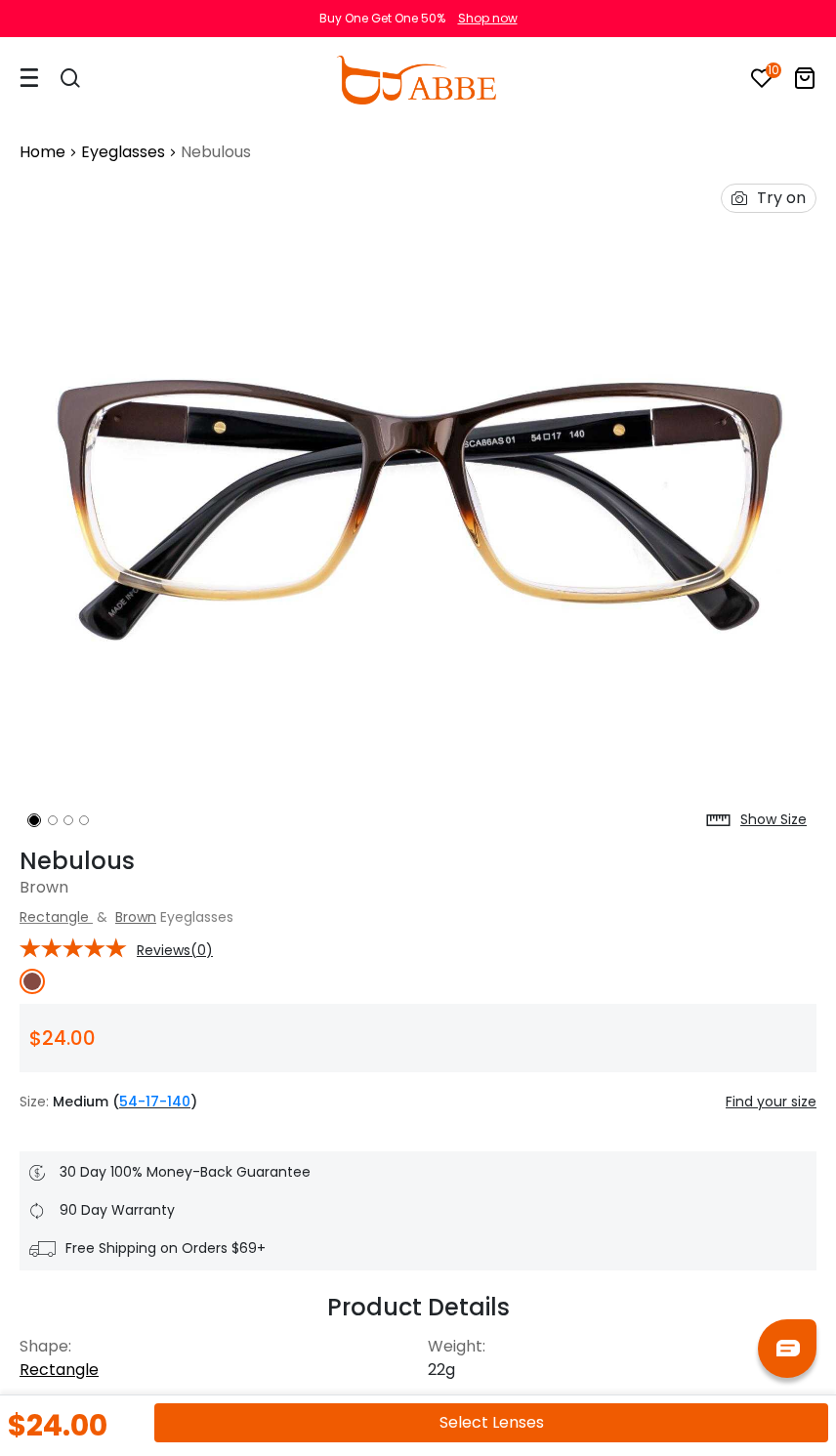 scroll, scrollTop: 2, scrollLeft: 0, axis: vertical 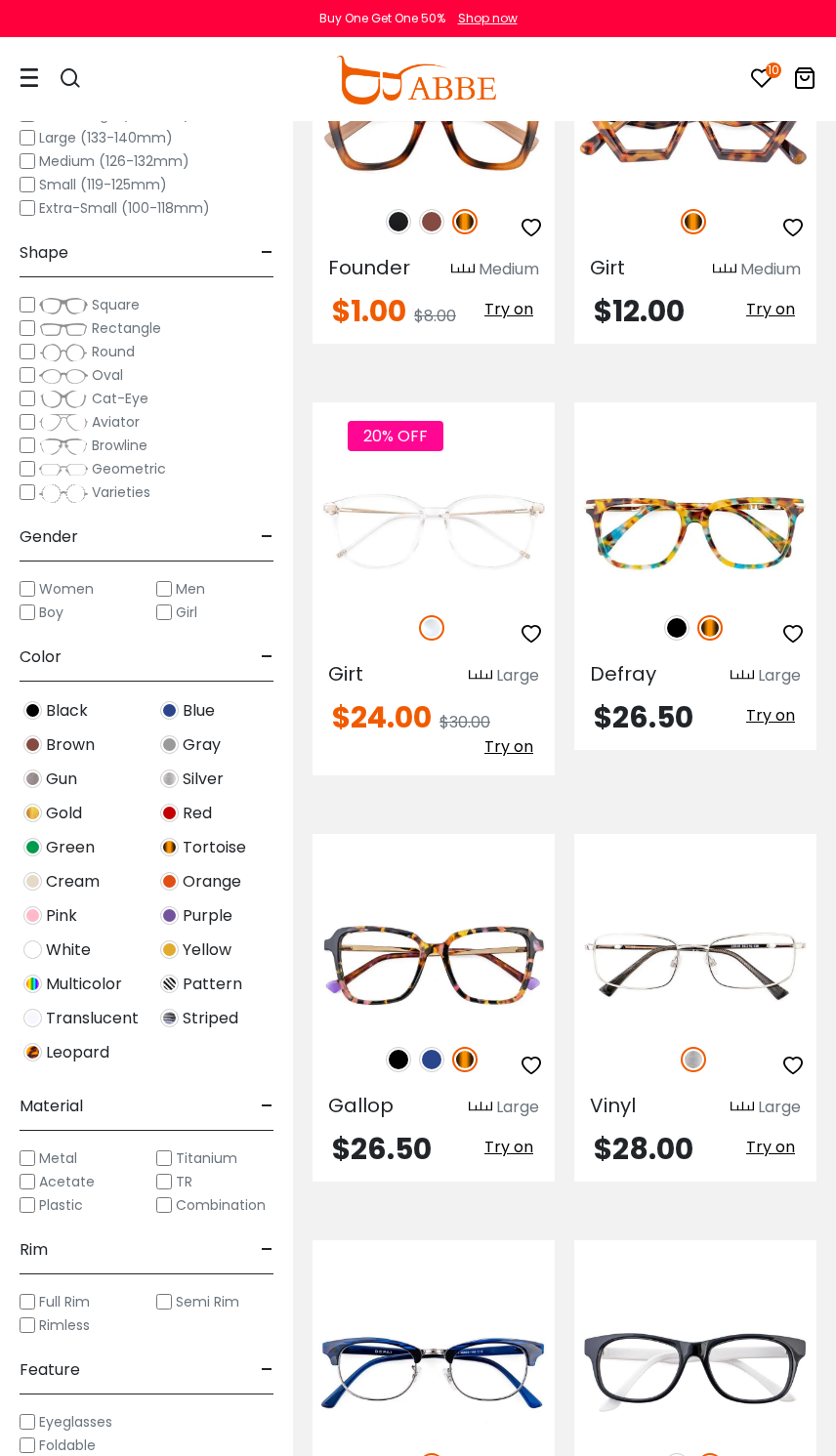 click at bounding box center (677, 628) 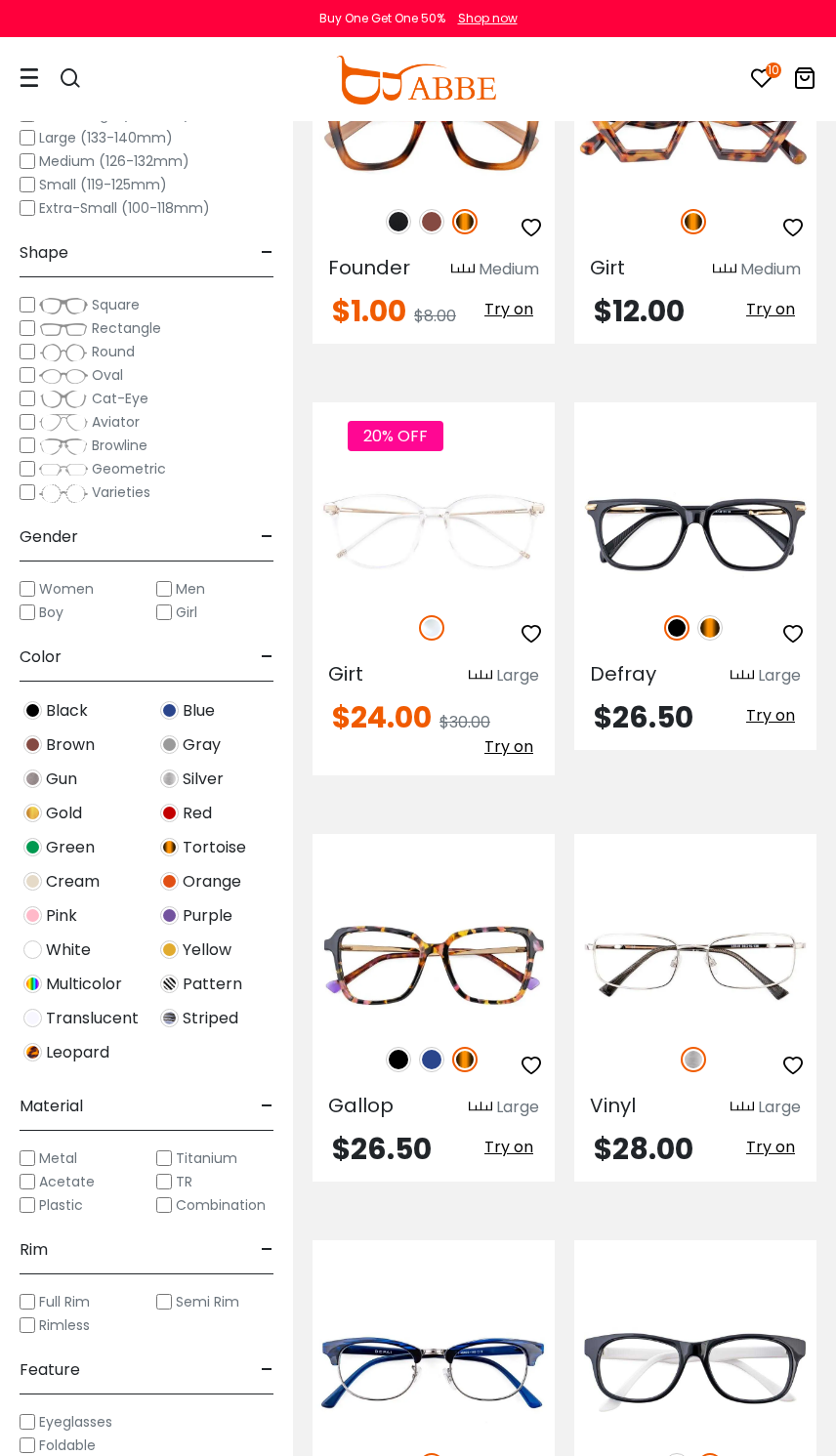 click at bounding box center [0, 0] 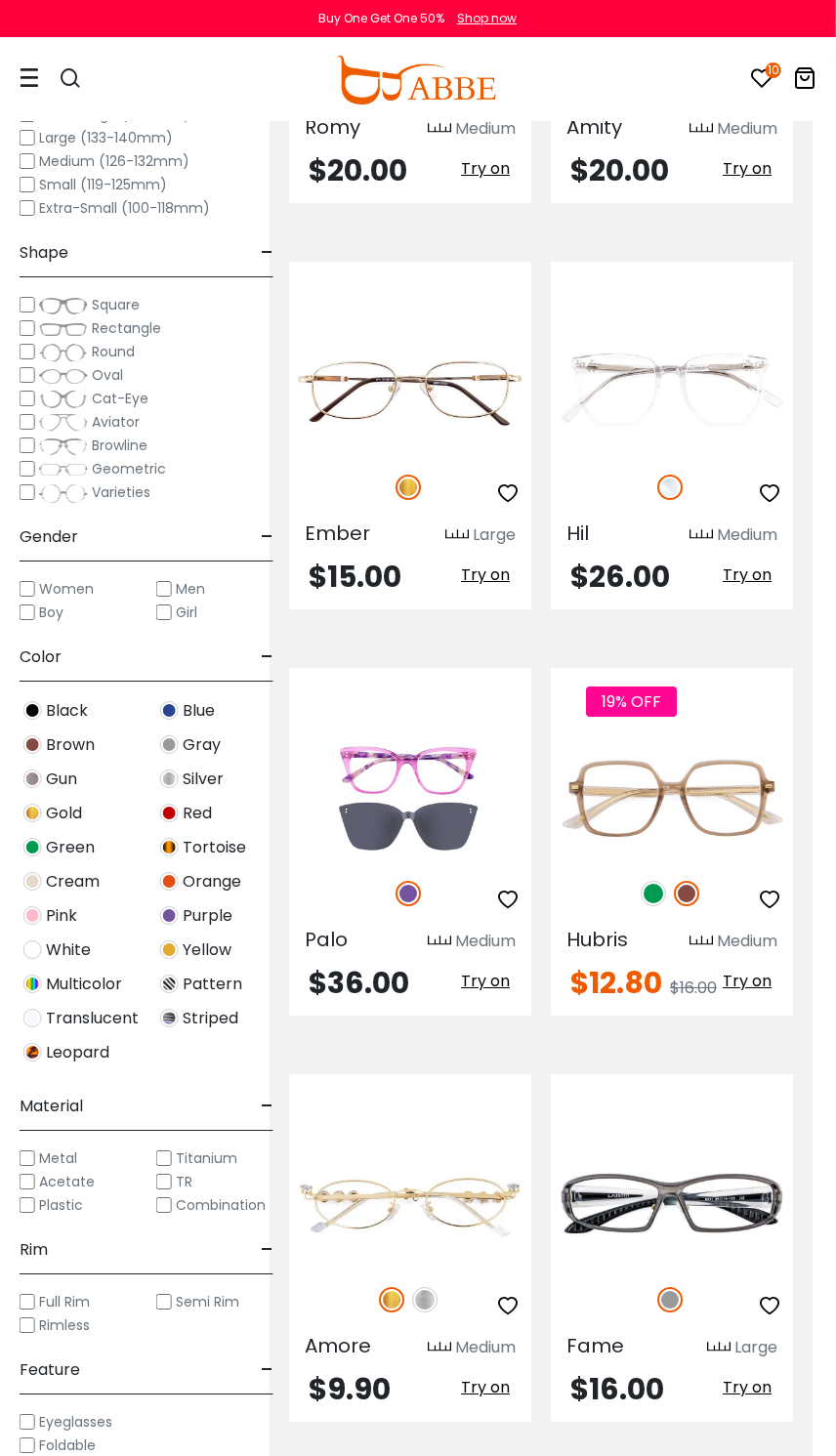 scroll, scrollTop: 4744, scrollLeft: 24, axis: both 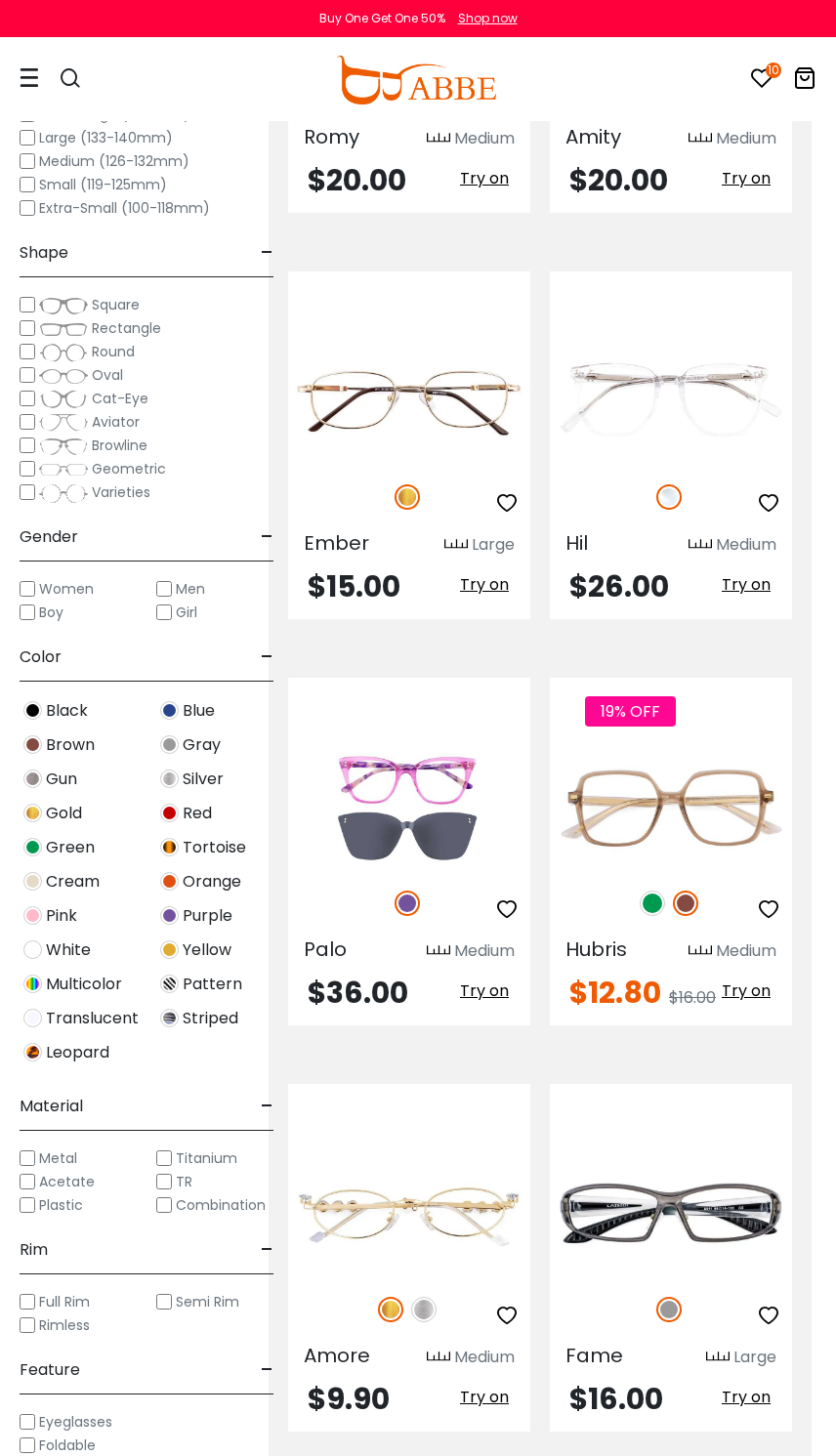 click at bounding box center [0, 0] 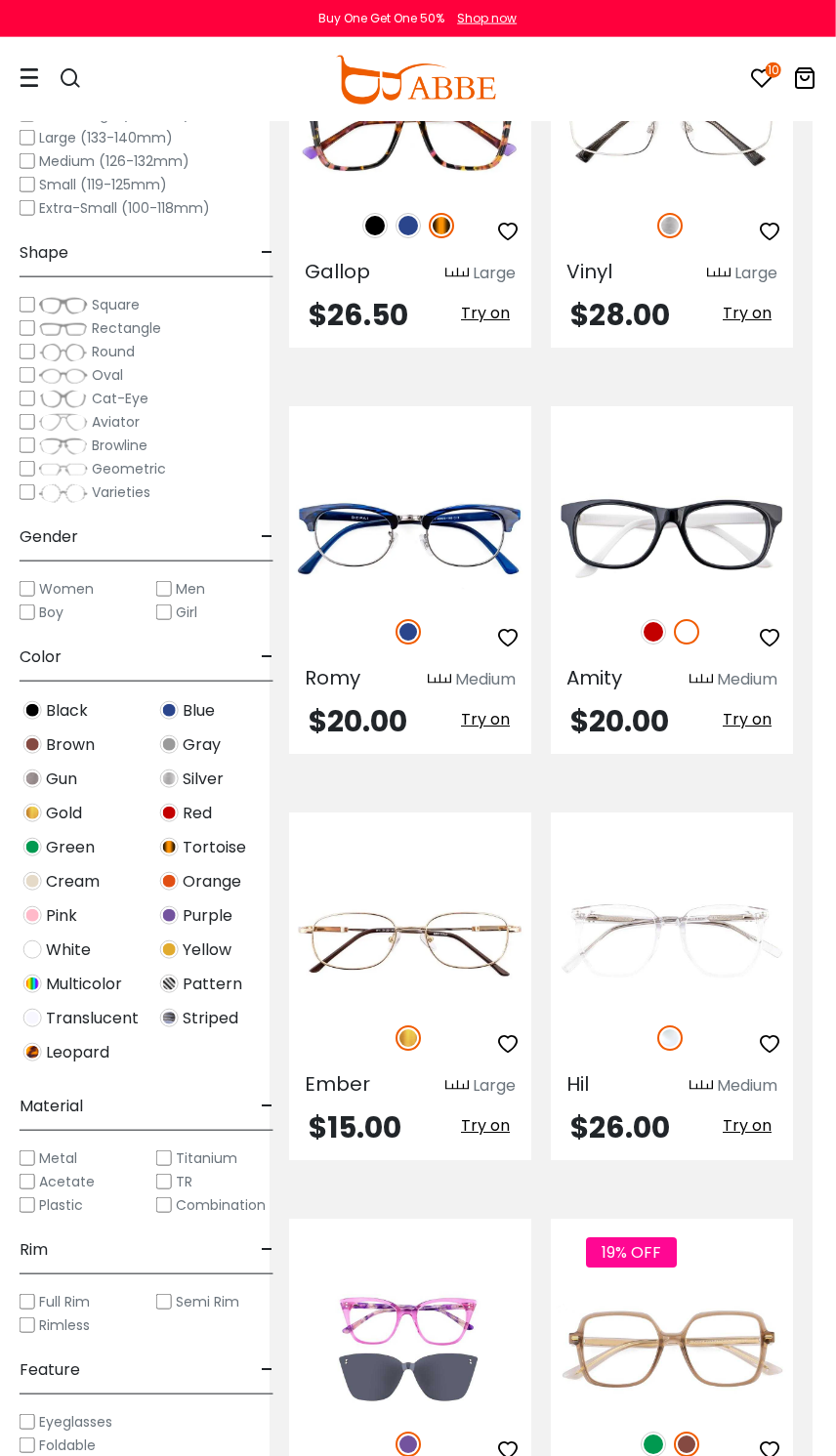 scroll, scrollTop: 4166, scrollLeft: 24, axis: both 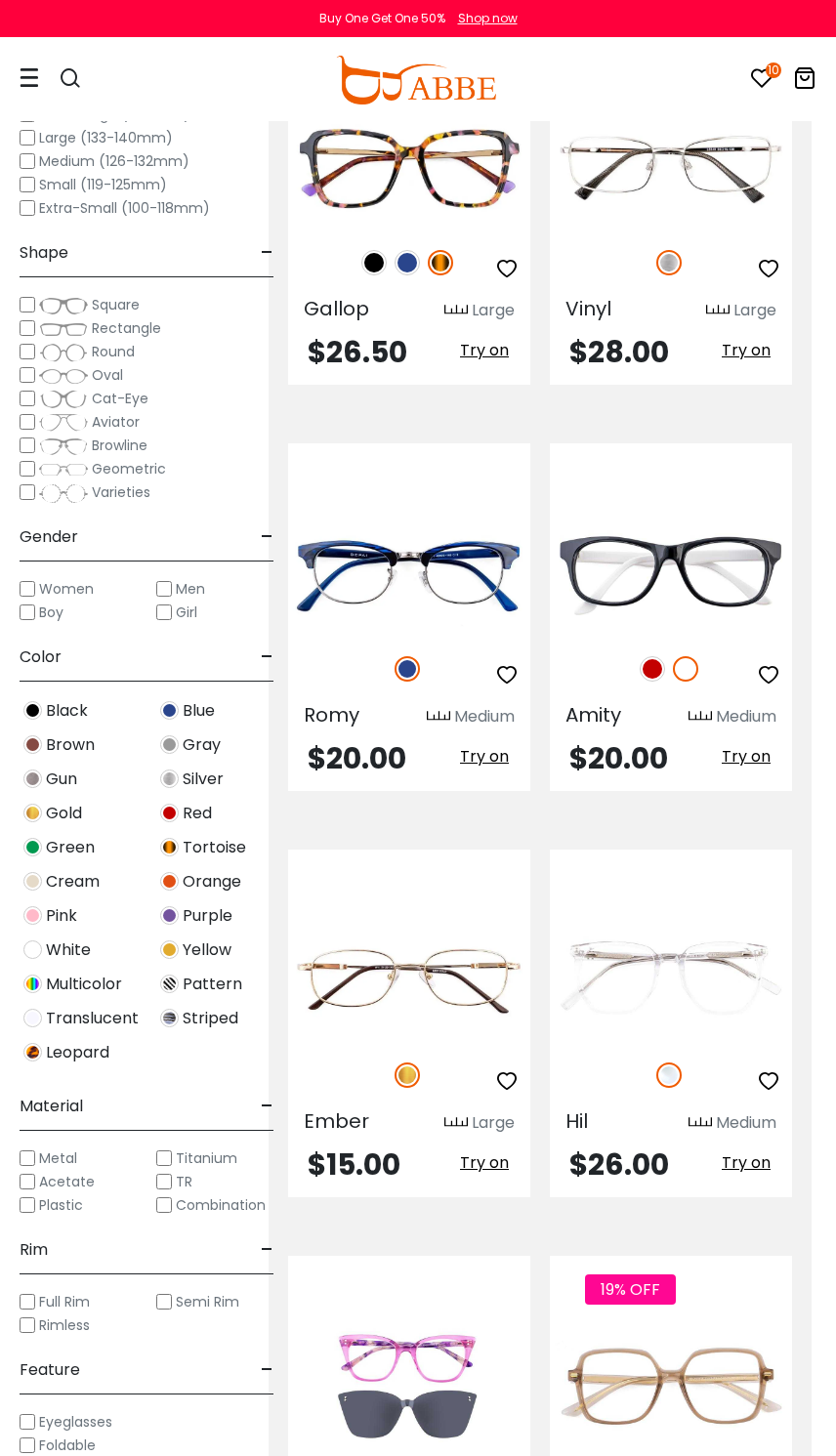 click on "Try on" at bounding box center [746, 756] 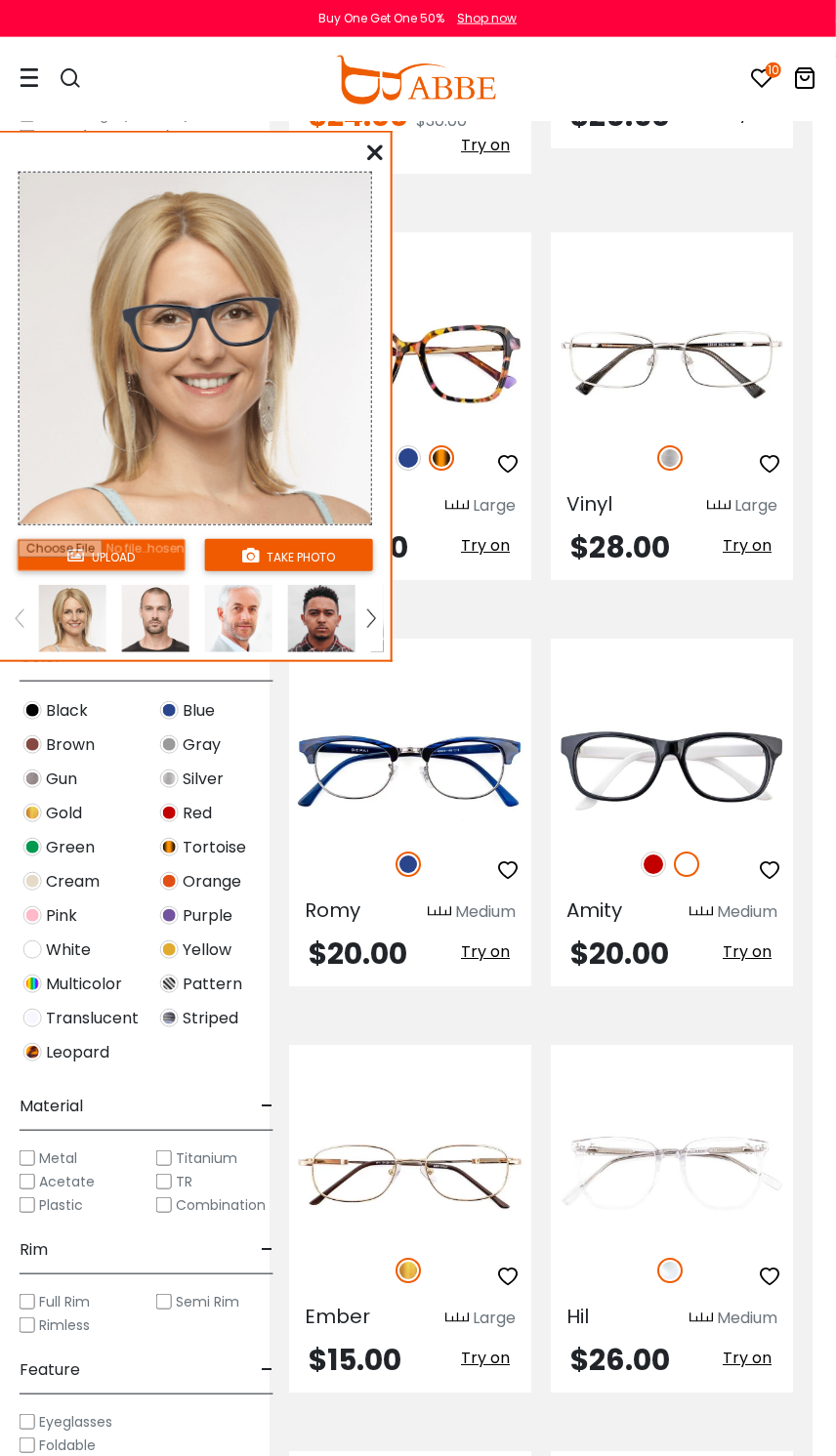 scroll, scrollTop: 3970, scrollLeft: 24, axis: both 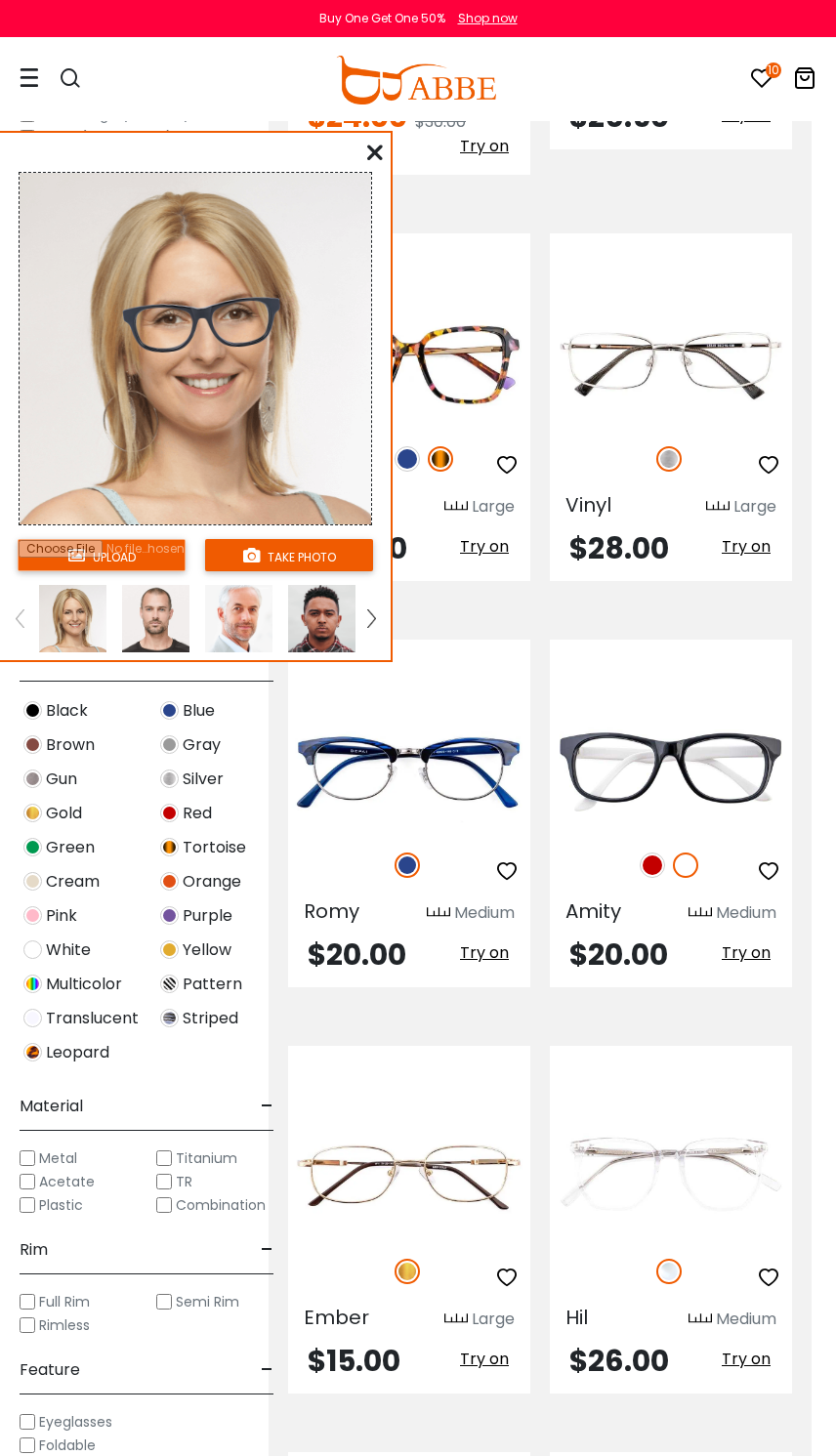 click on "Corslet
Large
$9.00
Try on" at bounding box center (540, 788) 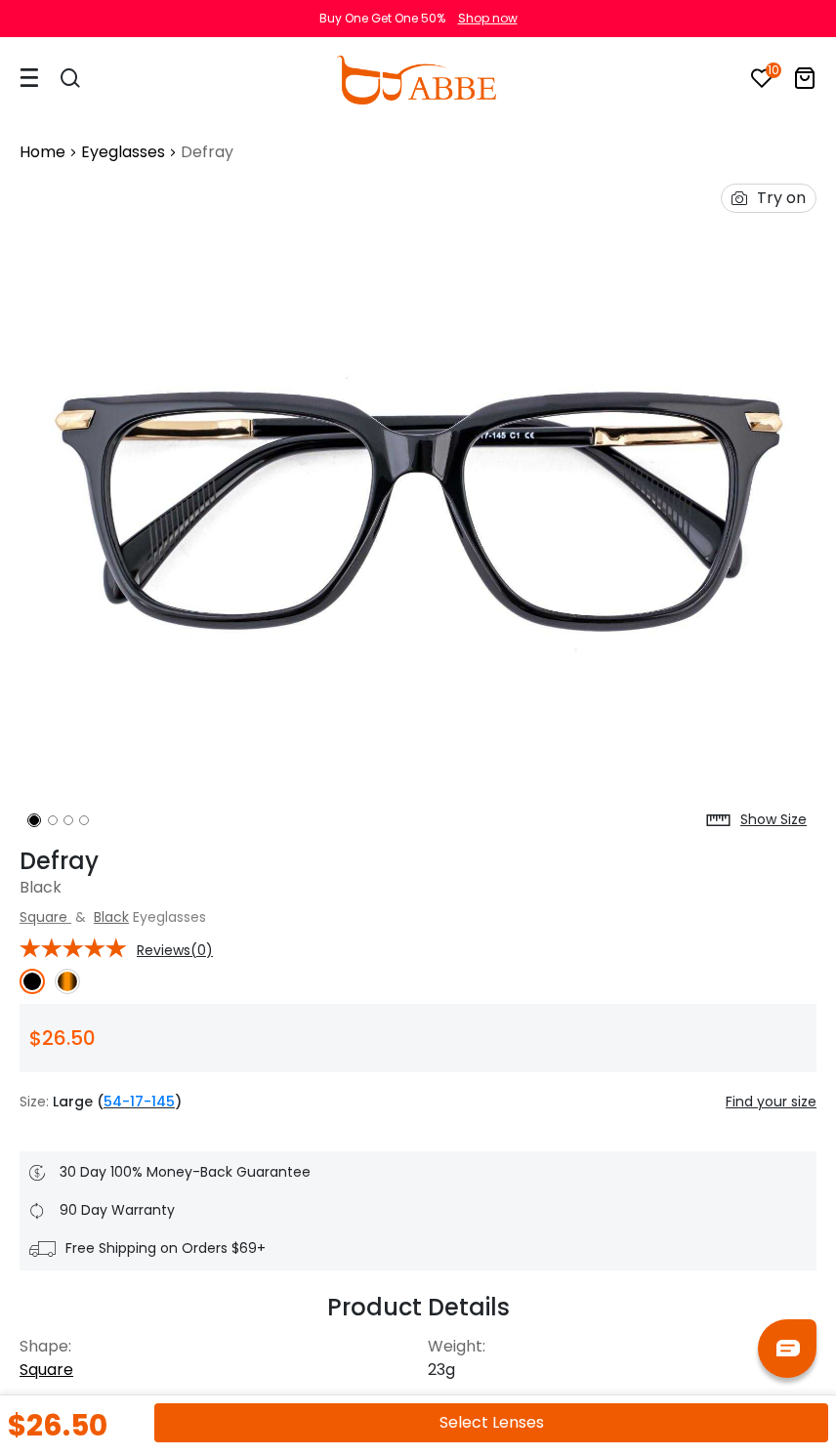 scroll, scrollTop: 3, scrollLeft: 0, axis: vertical 